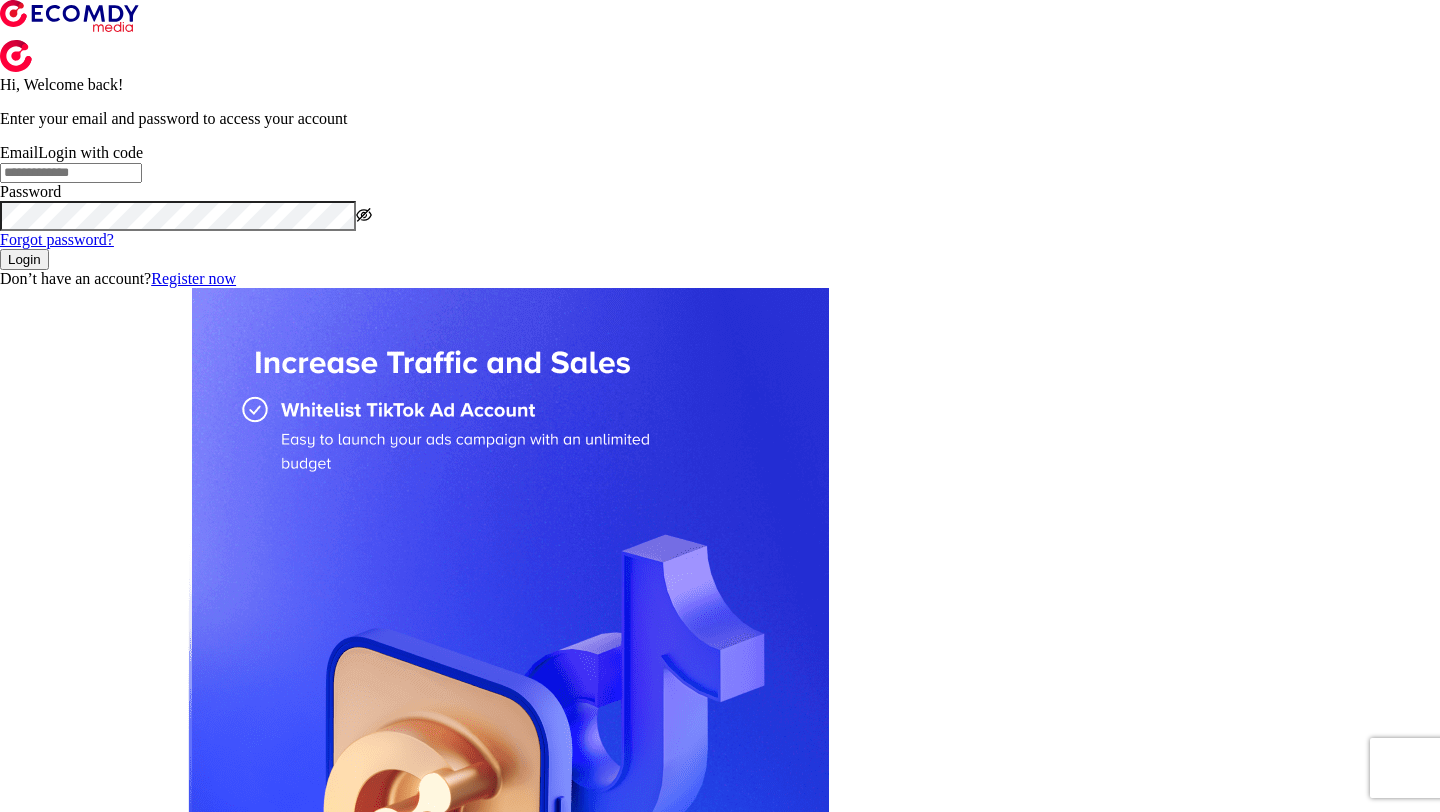 scroll, scrollTop: 0, scrollLeft: 0, axis: both 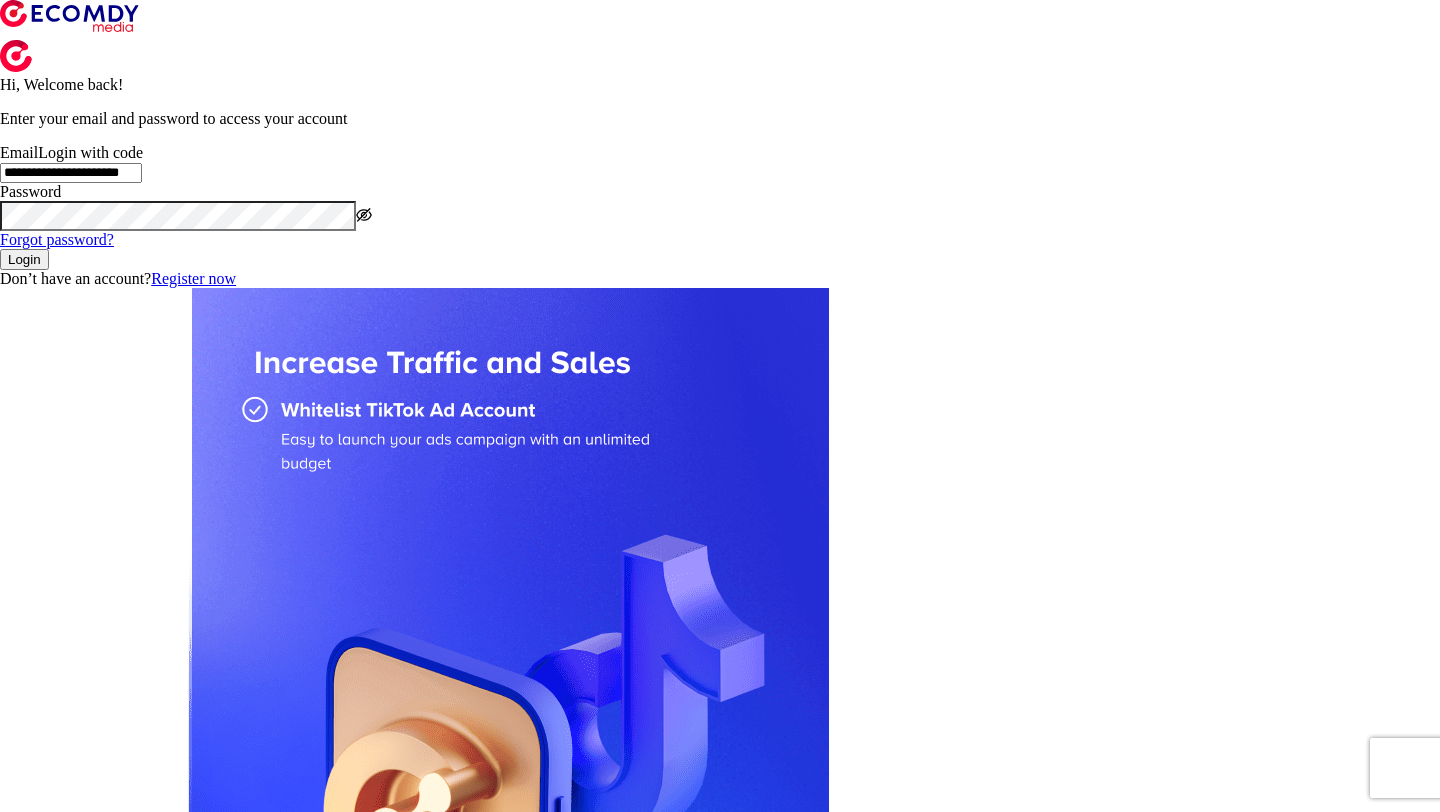 click on "**********" 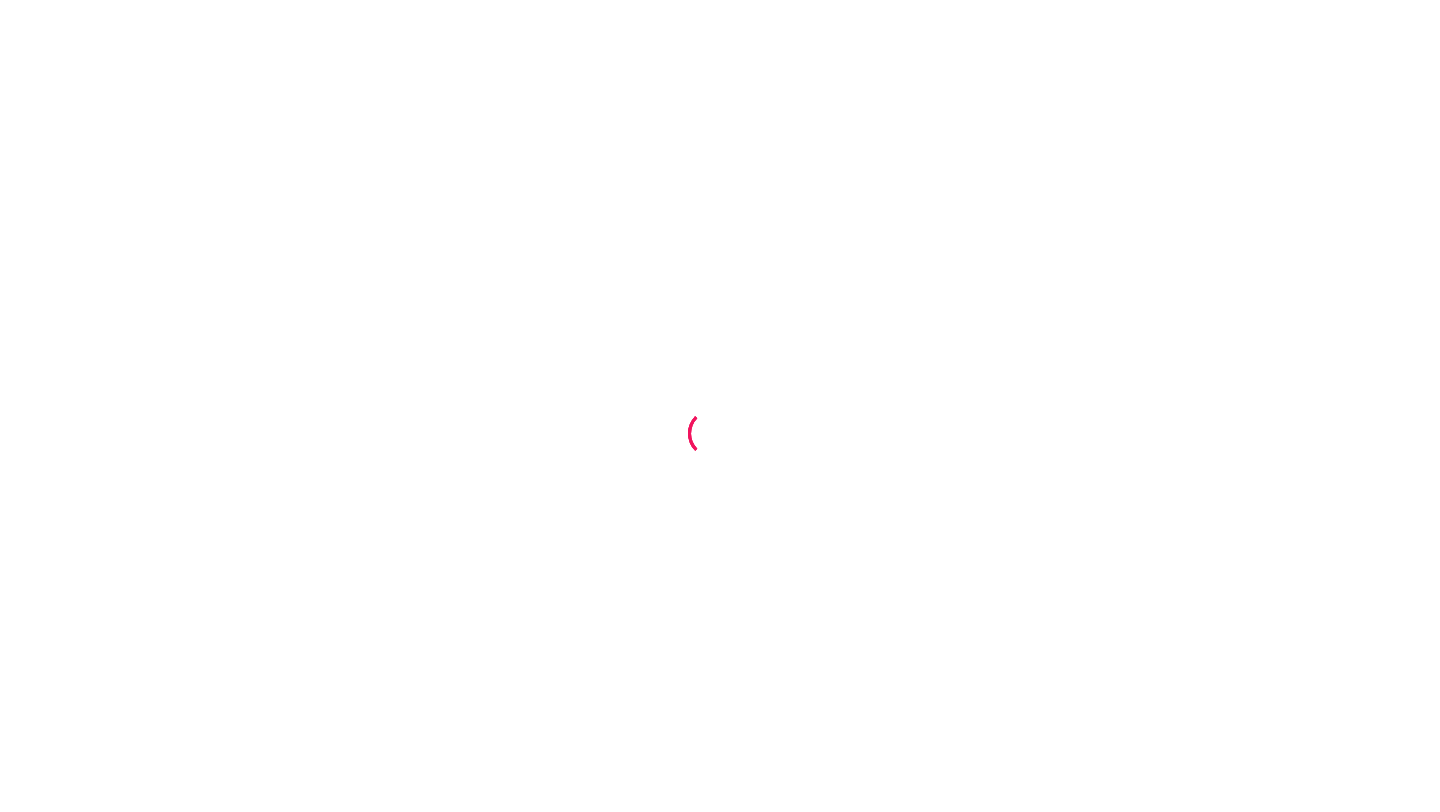 scroll, scrollTop: 0, scrollLeft: 0, axis: both 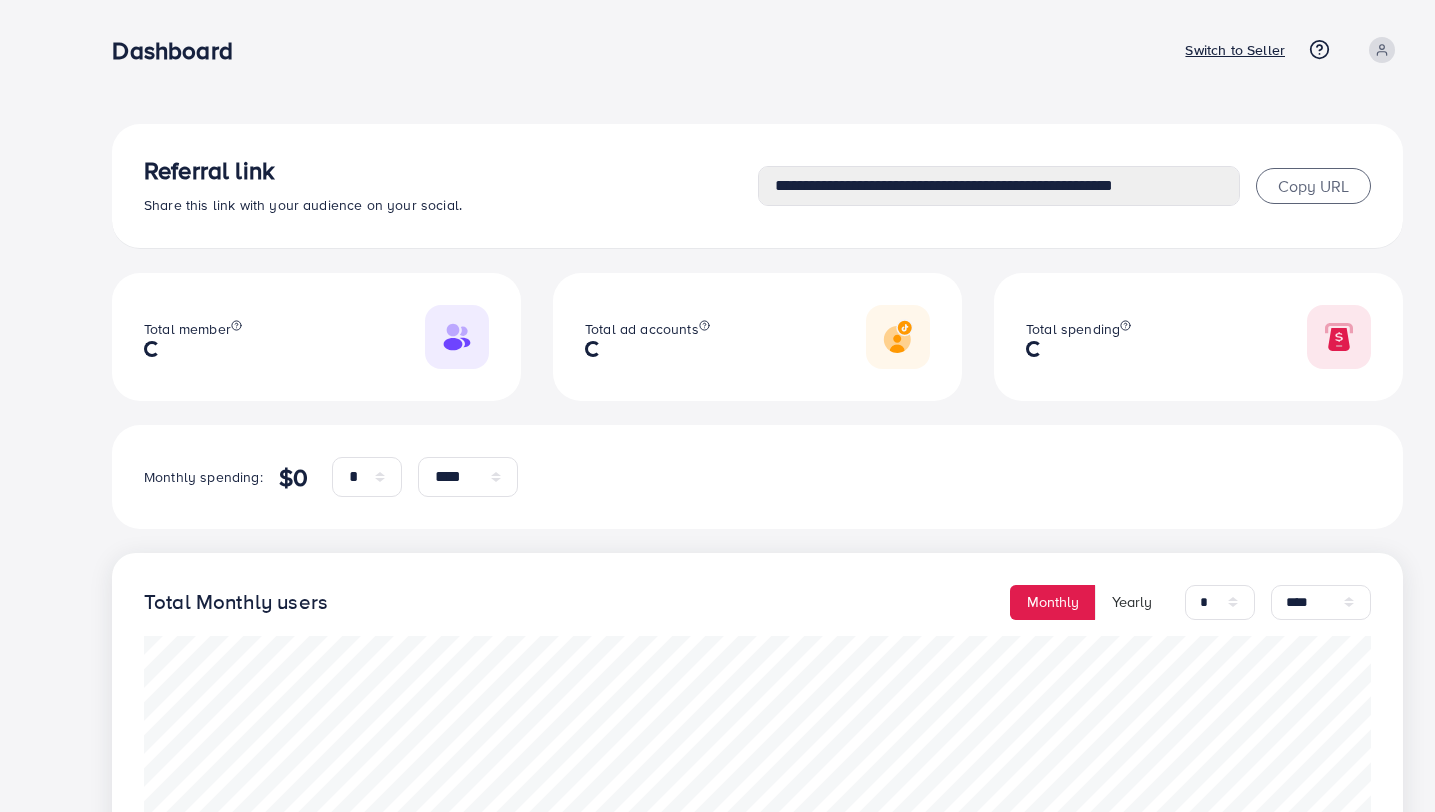 select on "*" 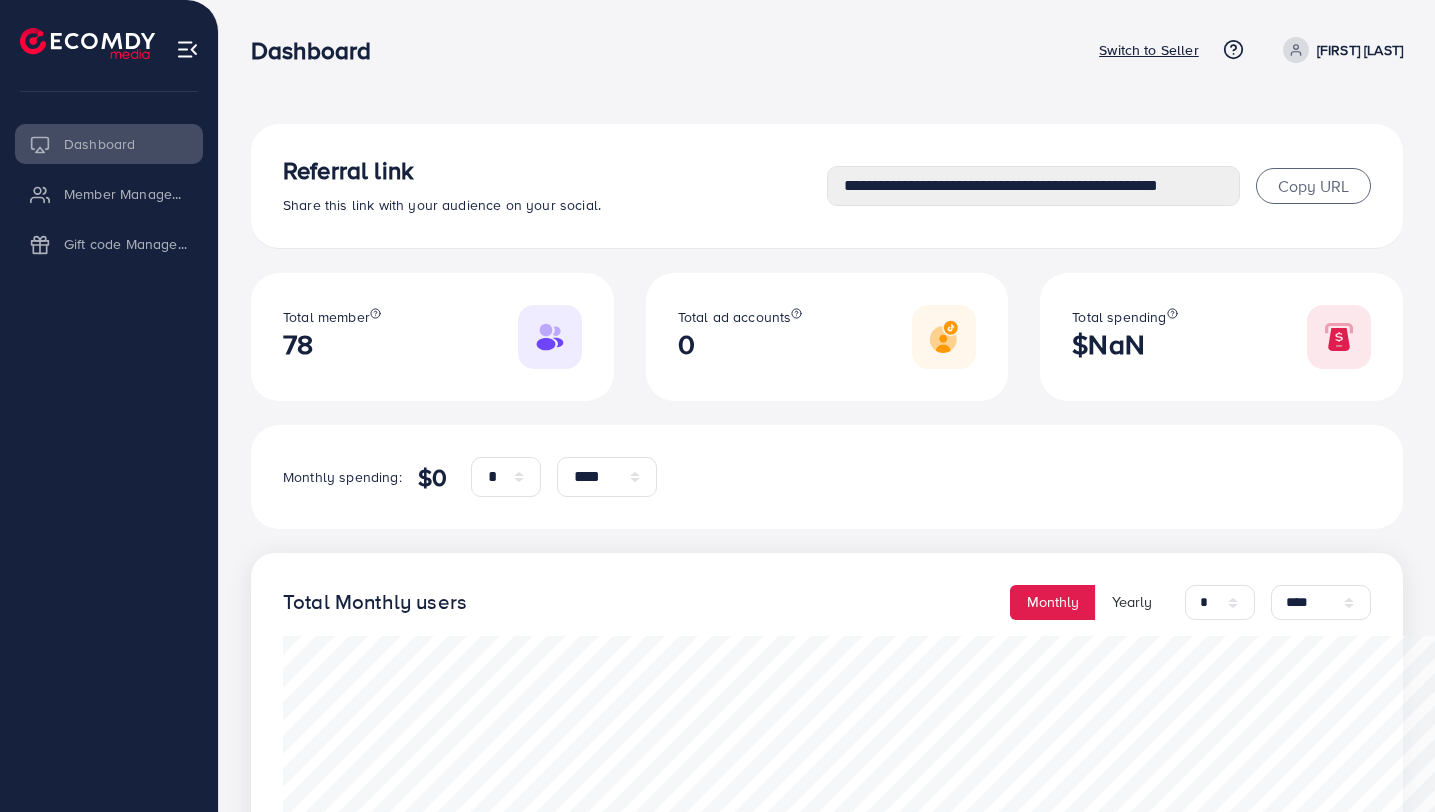 scroll, scrollTop: 0, scrollLeft: 0, axis: both 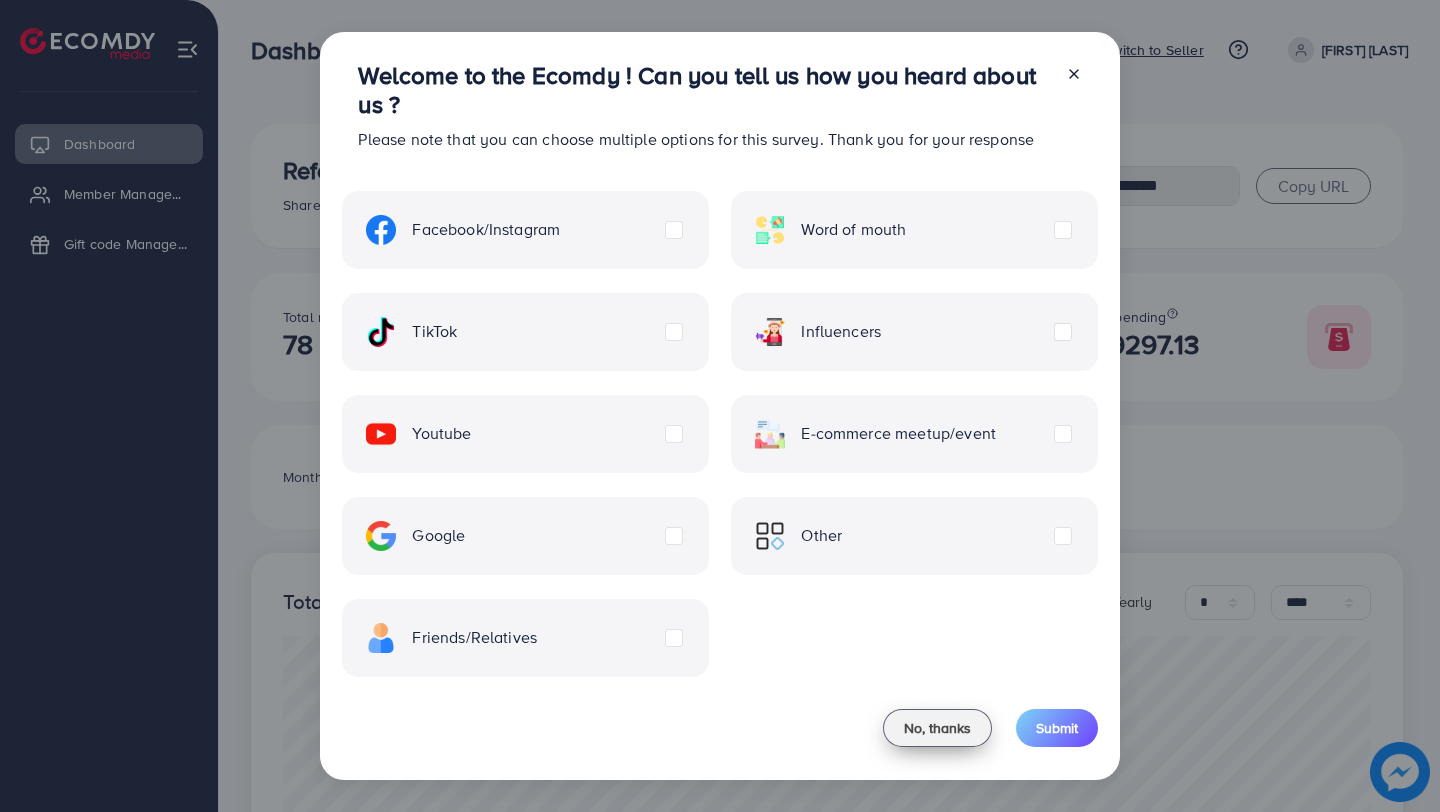 click on "No, thanks" at bounding box center [937, 728] 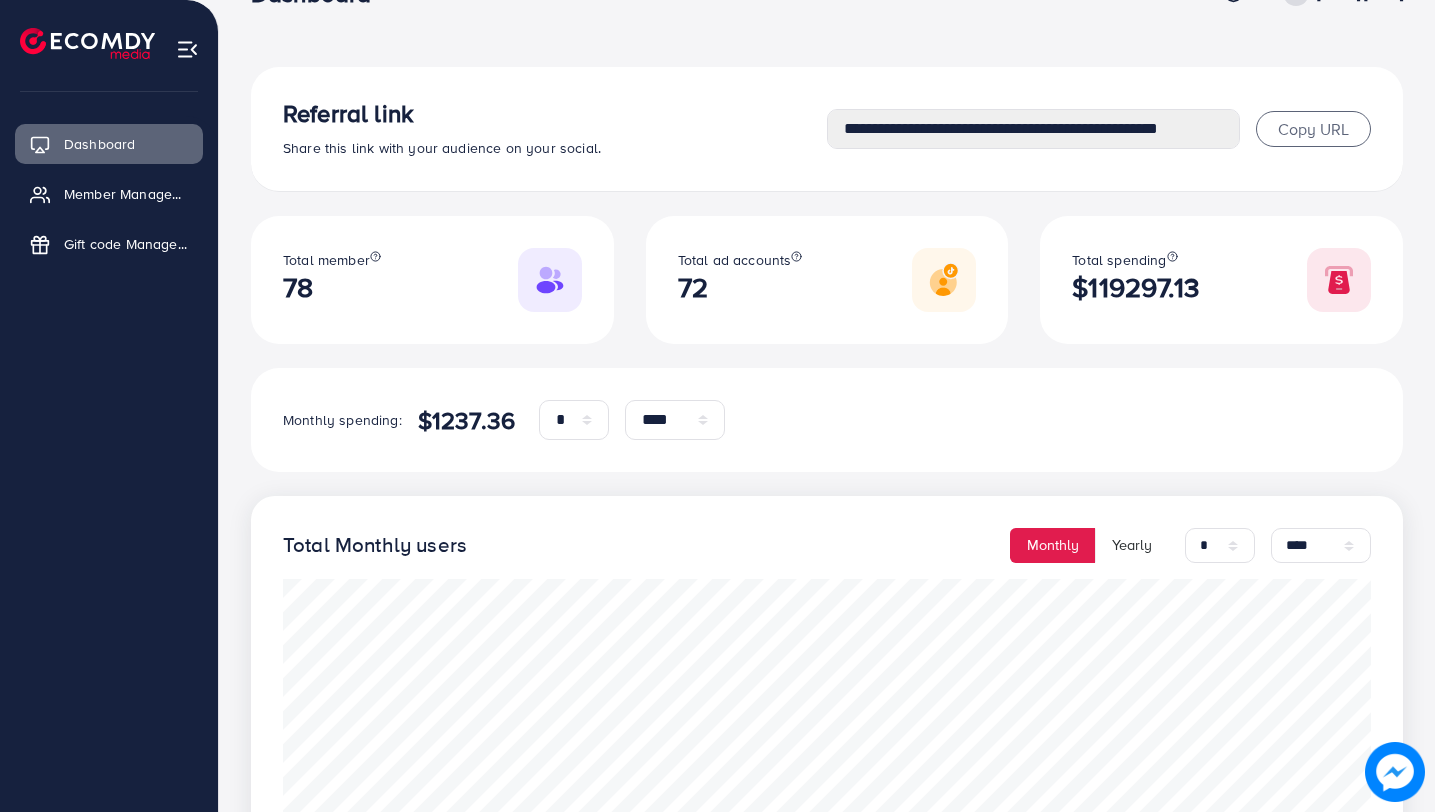 scroll, scrollTop: 0, scrollLeft: 0, axis: both 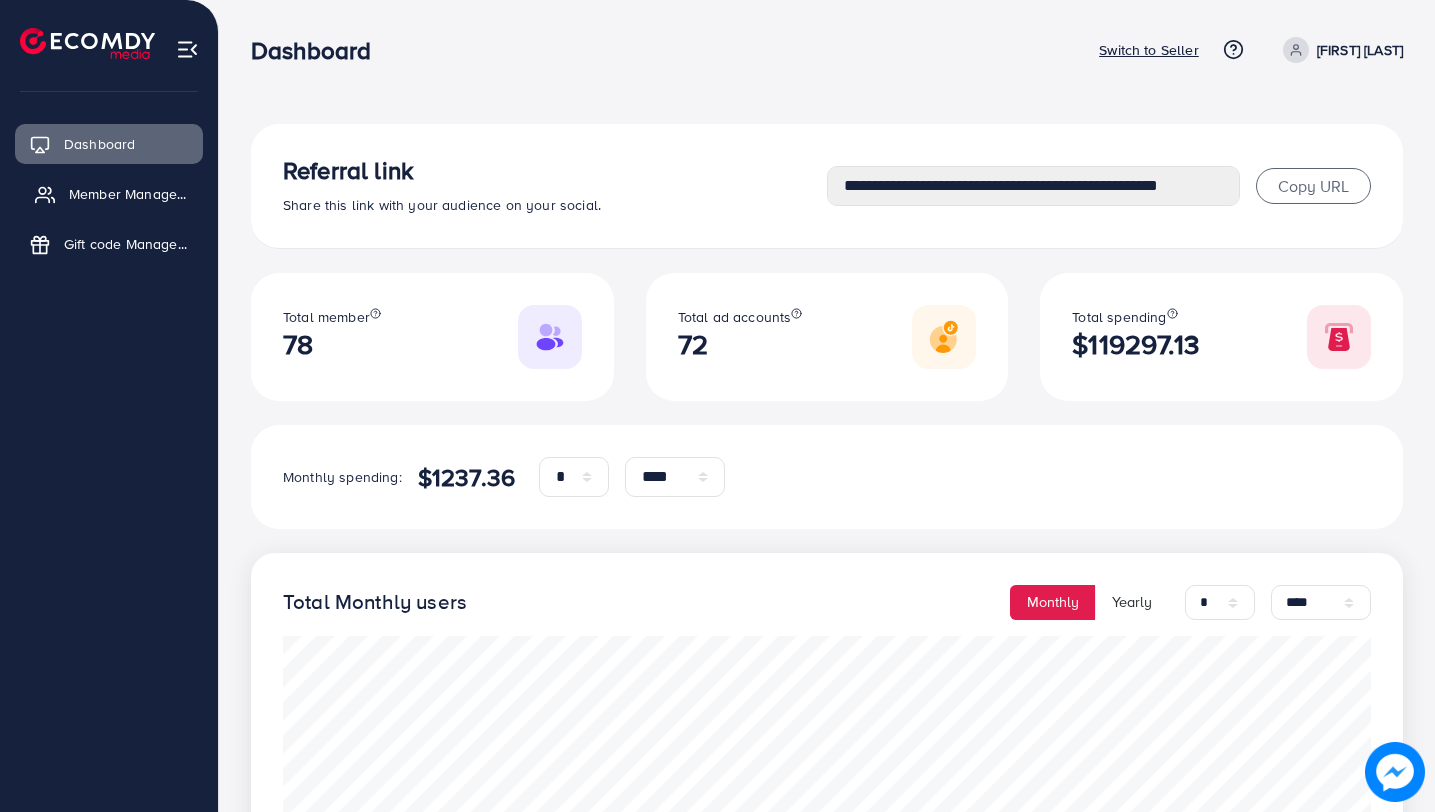 click on "Member Management" at bounding box center [131, 194] 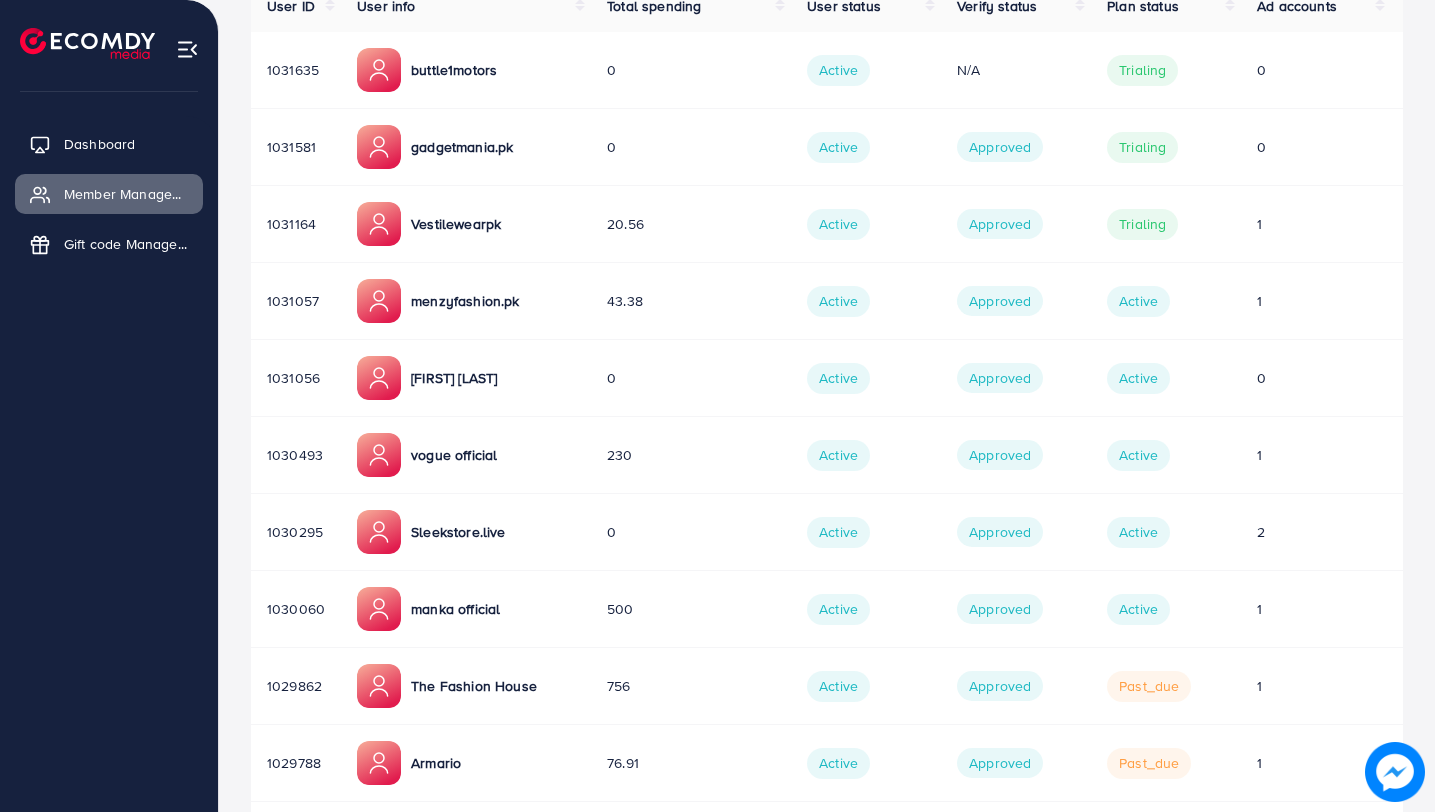 scroll, scrollTop: 400, scrollLeft: 0, axis: vertical 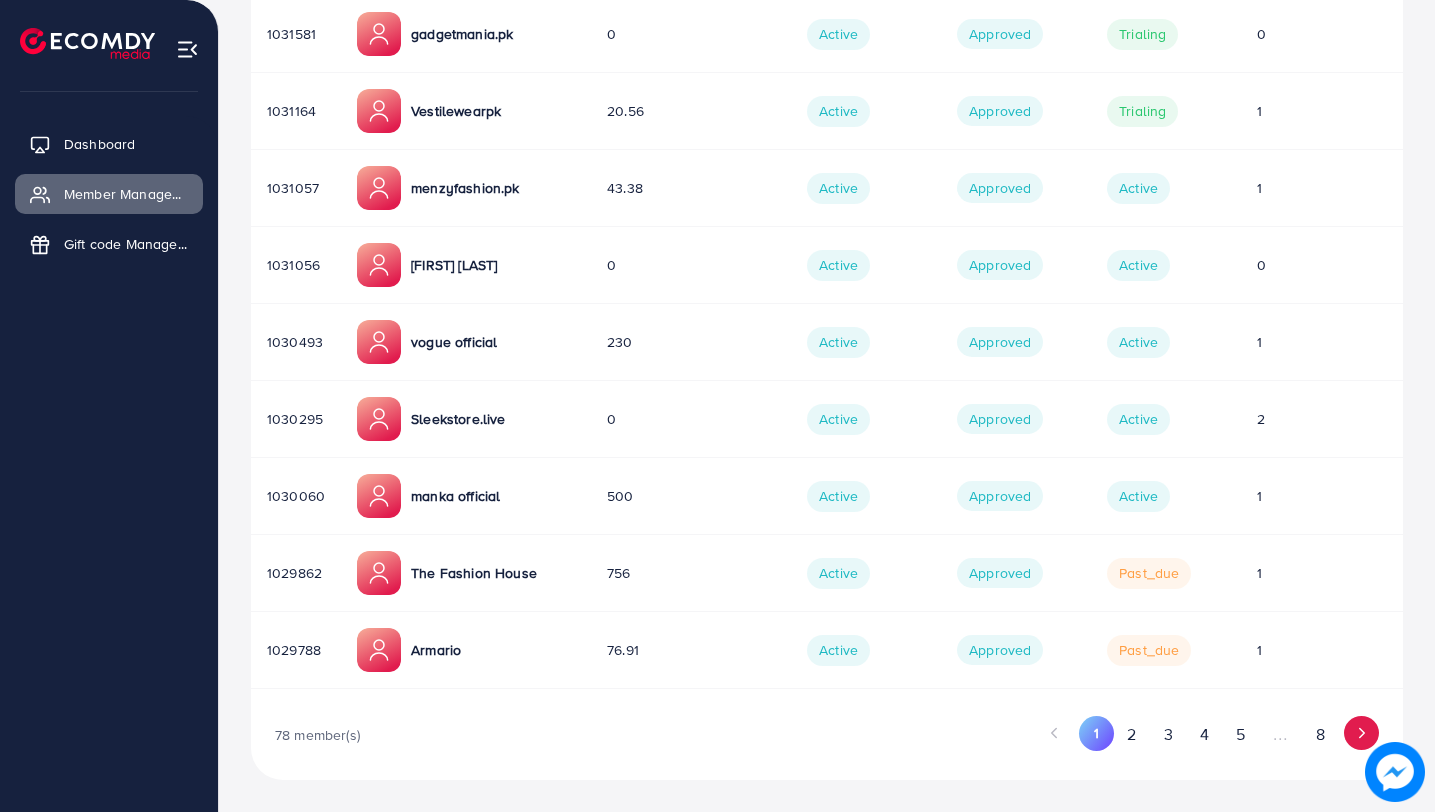 click 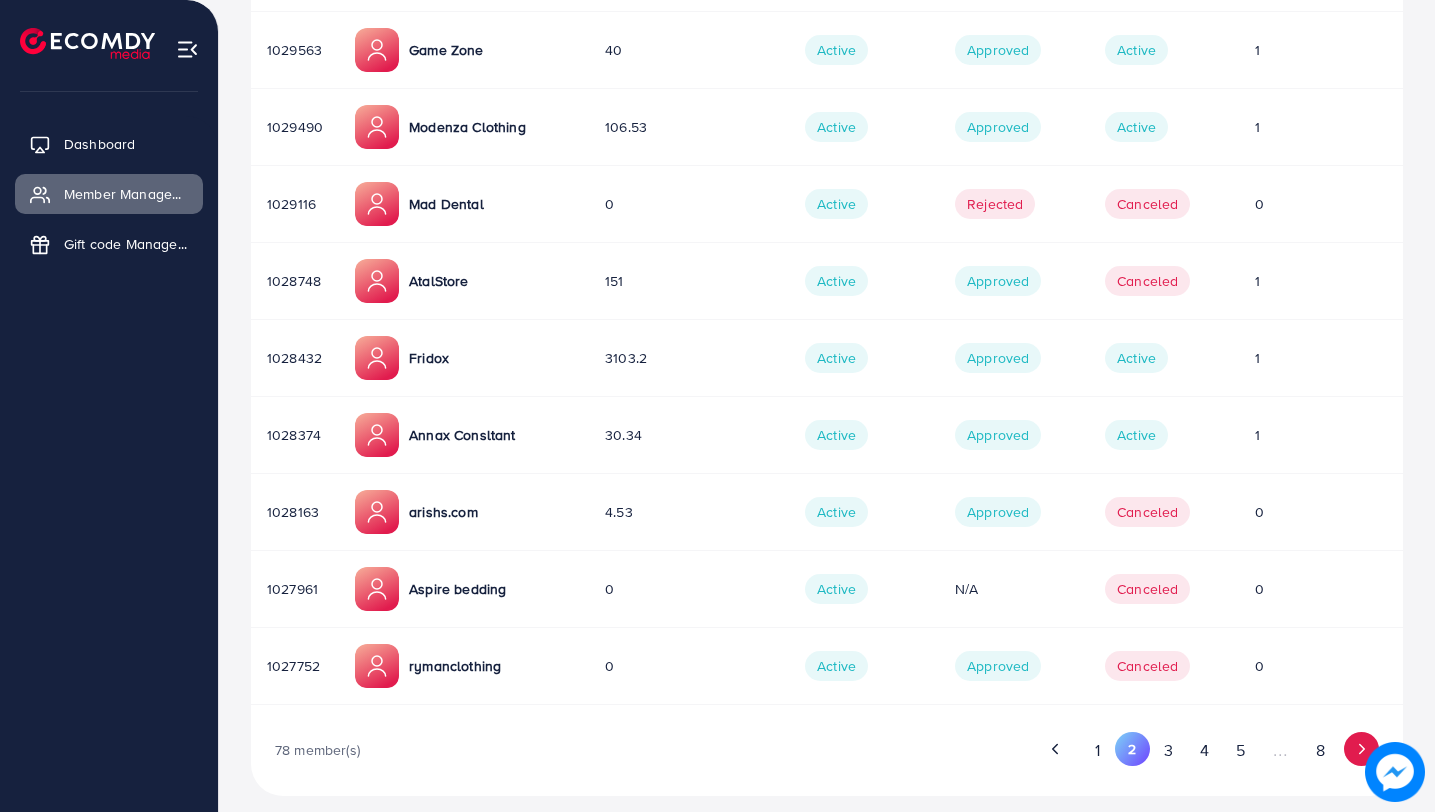 click 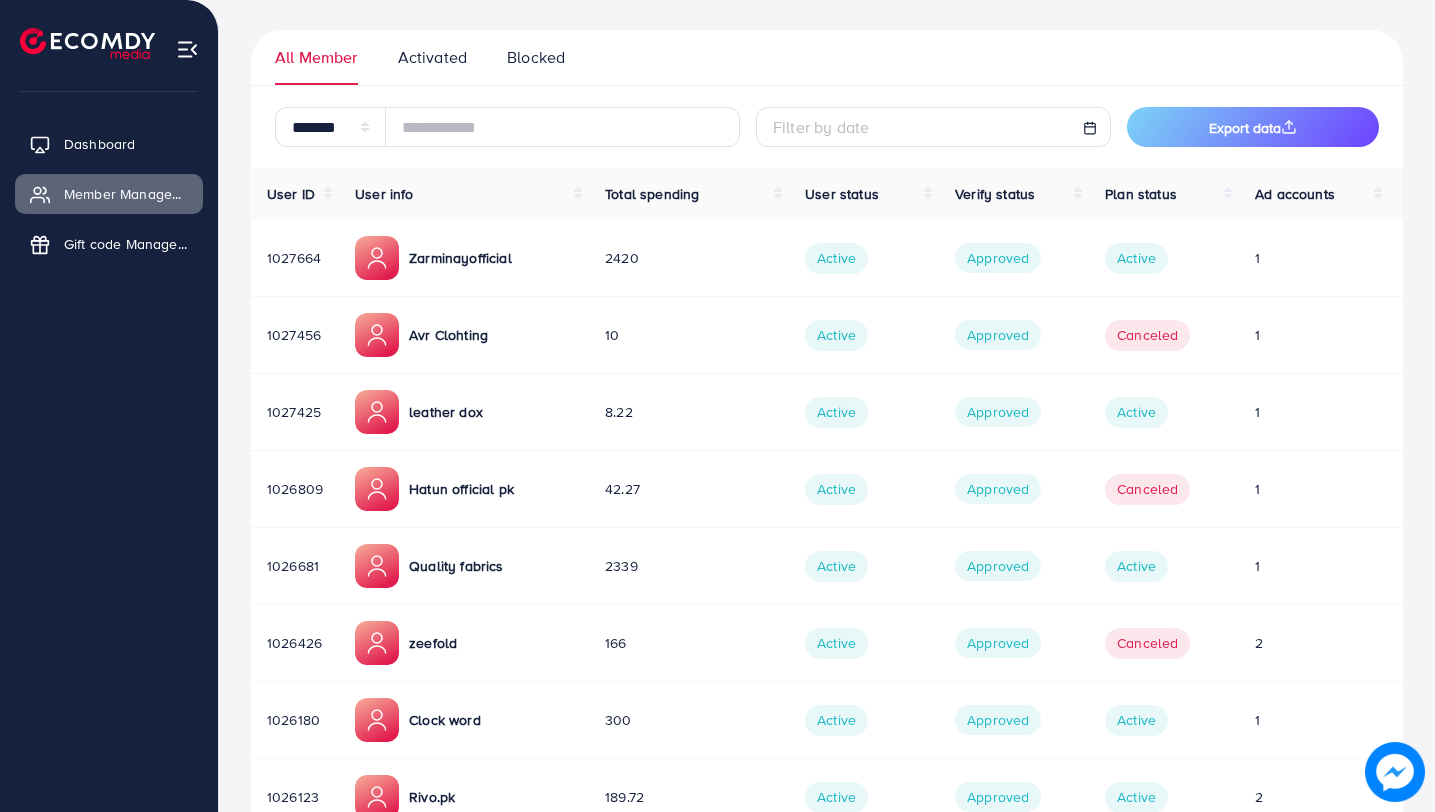 scroll, scrollTop: 214, scrollLeft: 0, axis: vertical 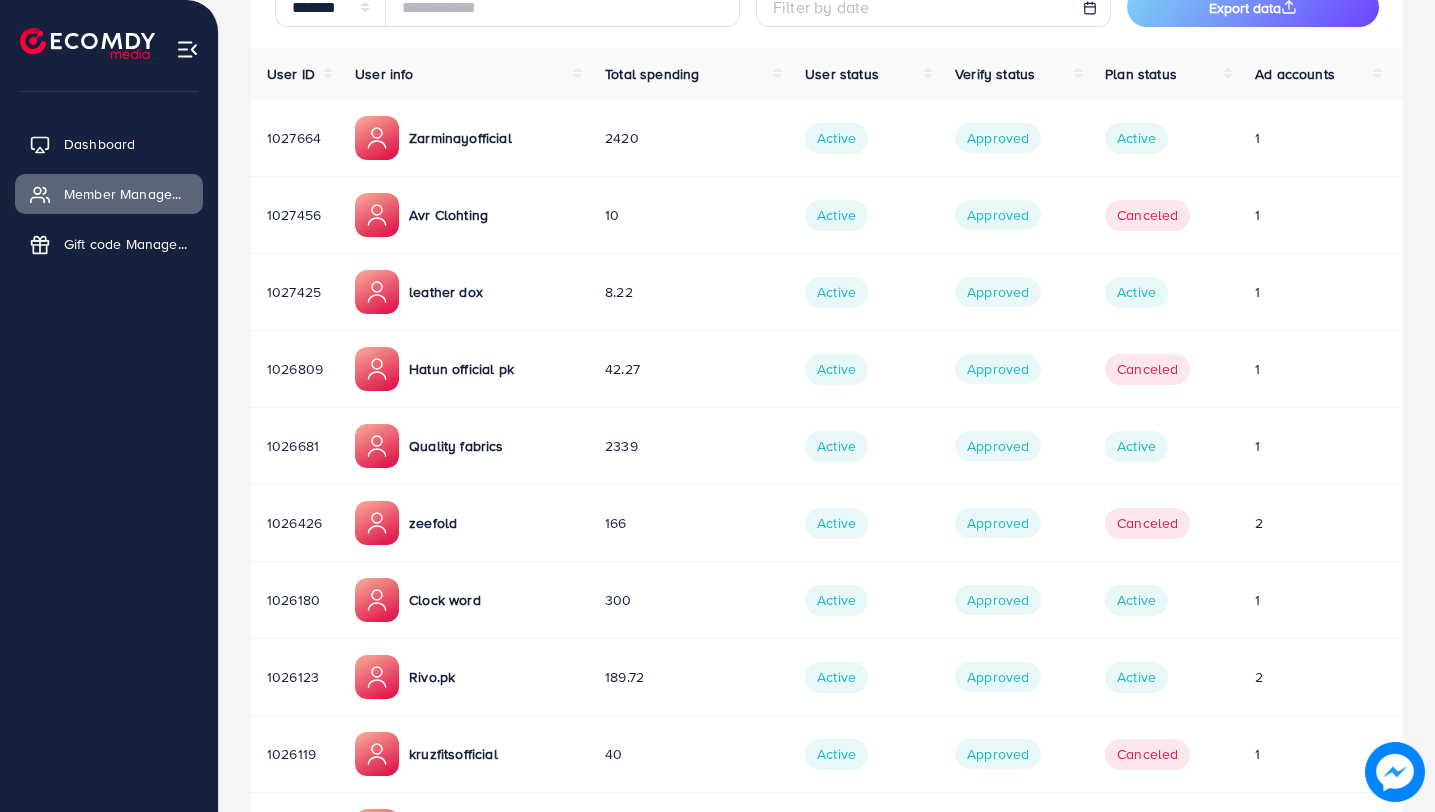 click on "zeefold" at bounding box center (433, 523) 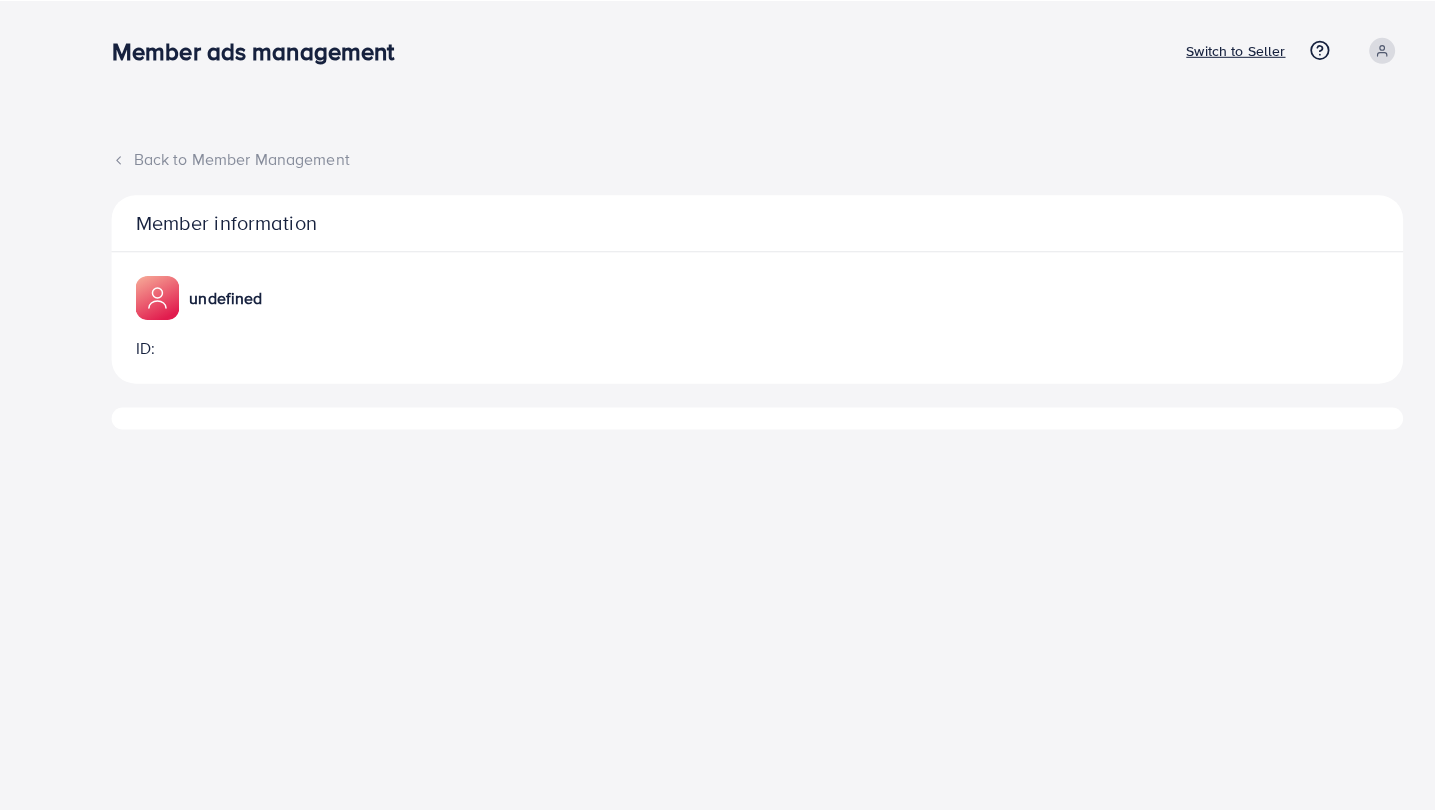 scroll, scrollTop: 0, scrollLeft: 0, axis: both 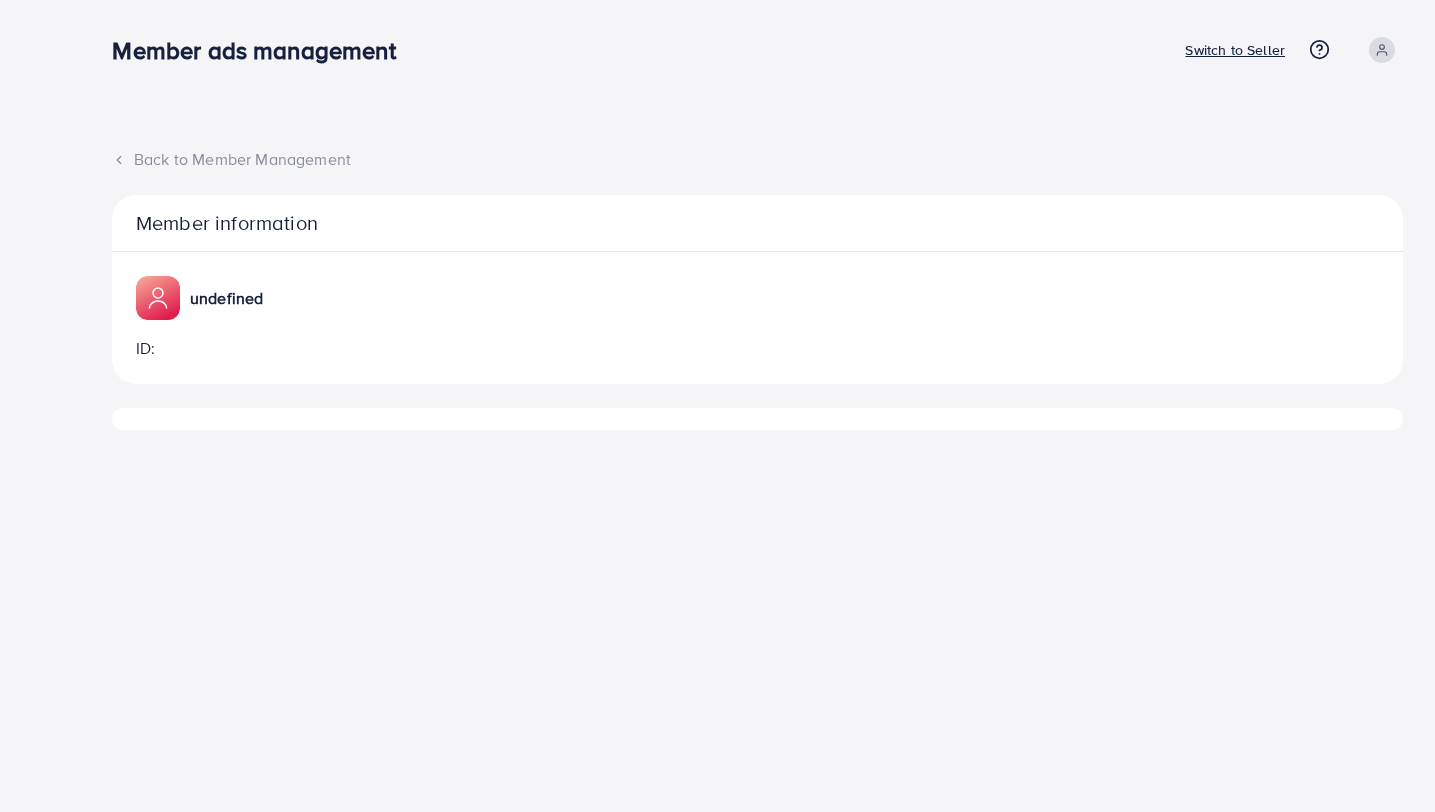 select on "**" 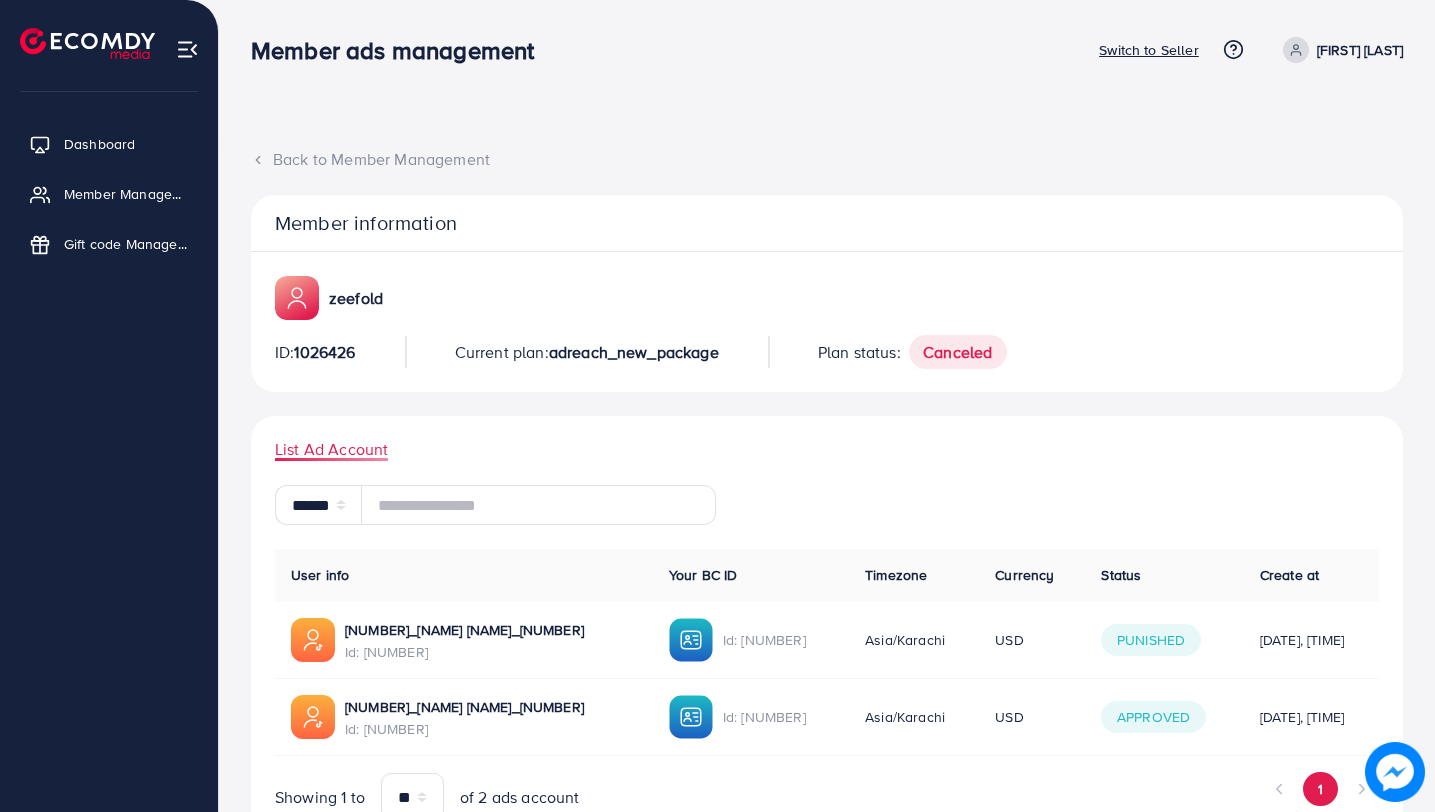 scroll, scrollTop: 82, scrollLeft: 0, axis: vertical 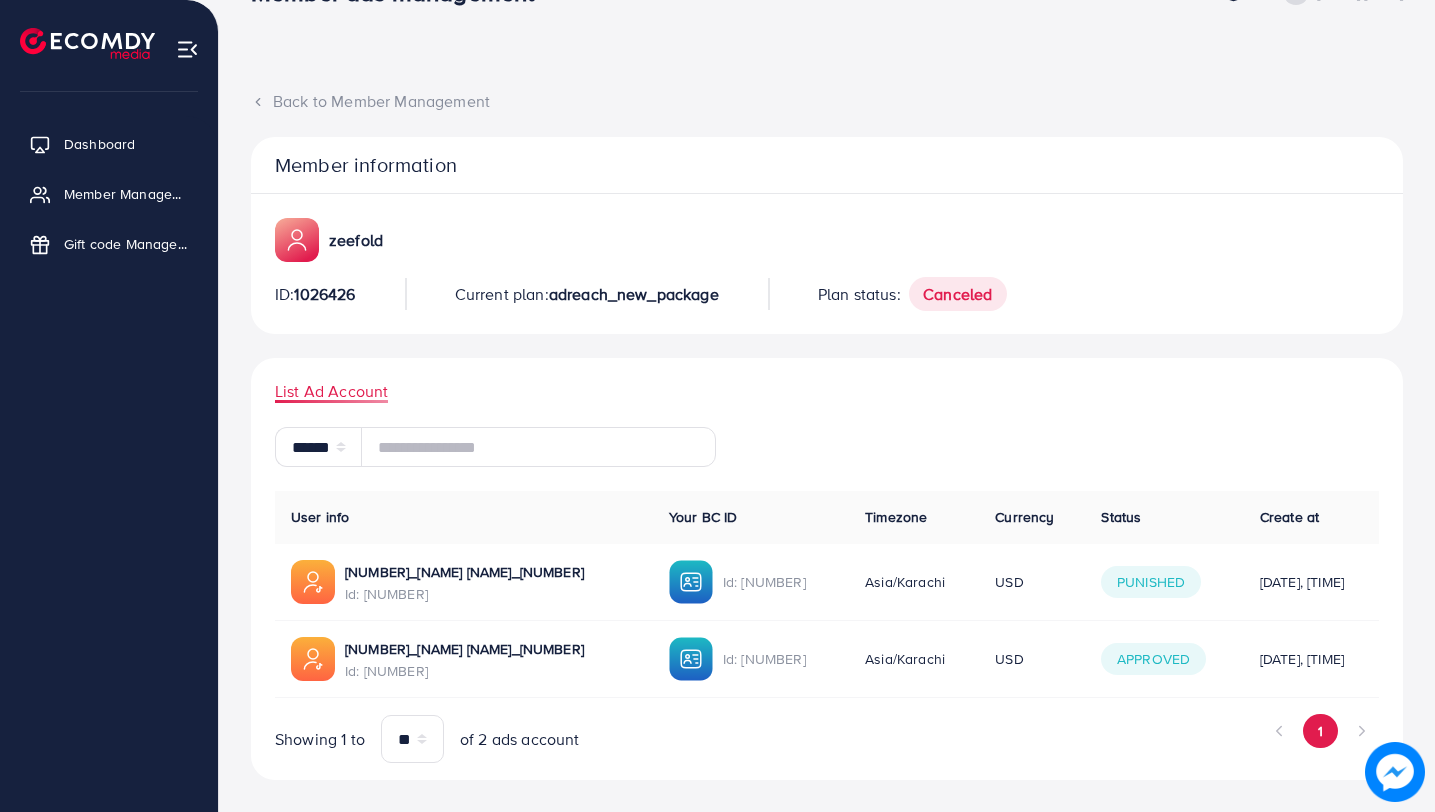 drag, startPoint x: 325, startPoint y: 210, endPoint x: 393, endPoint y: 210, distance: 68 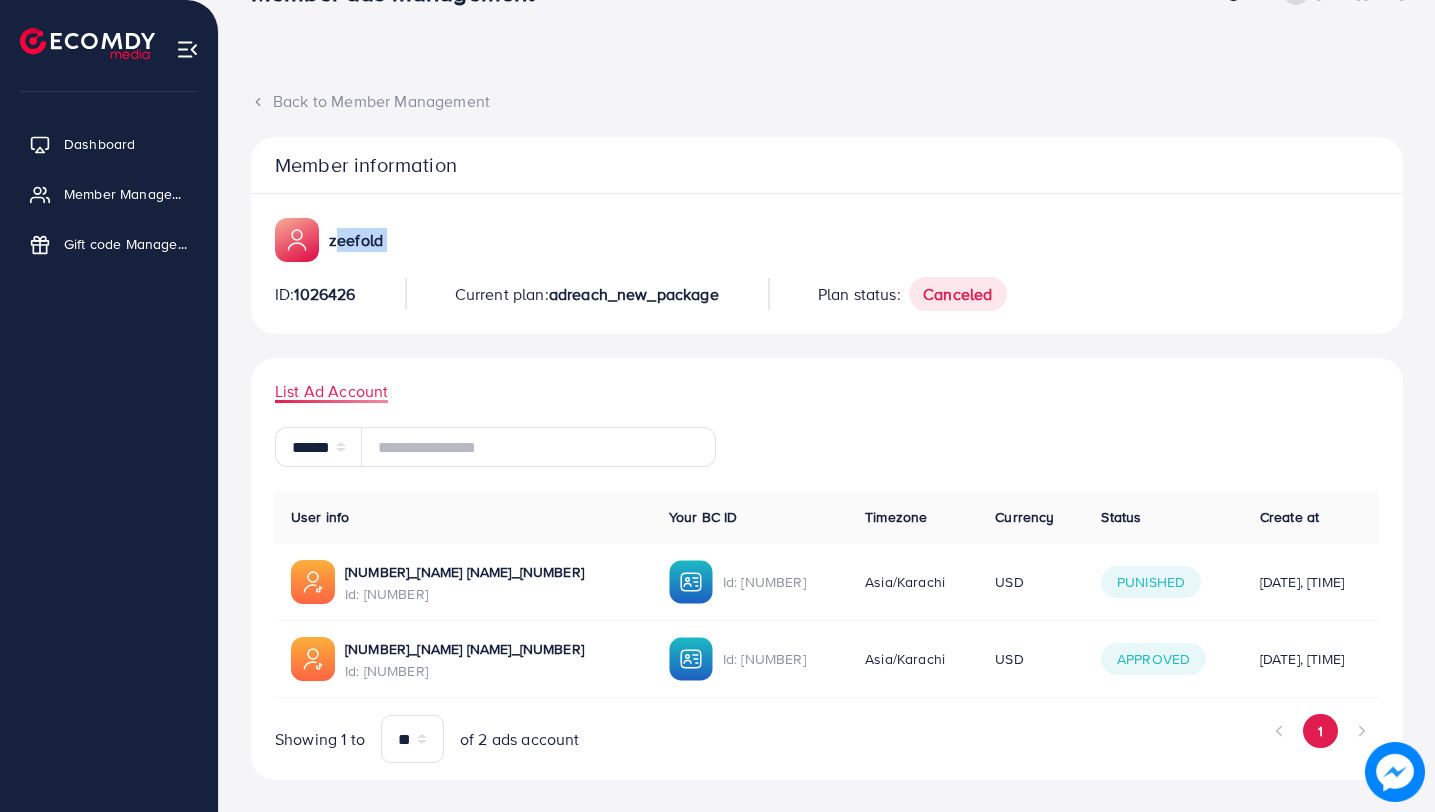 click on "zeefold" at bounding box center [356, 240] 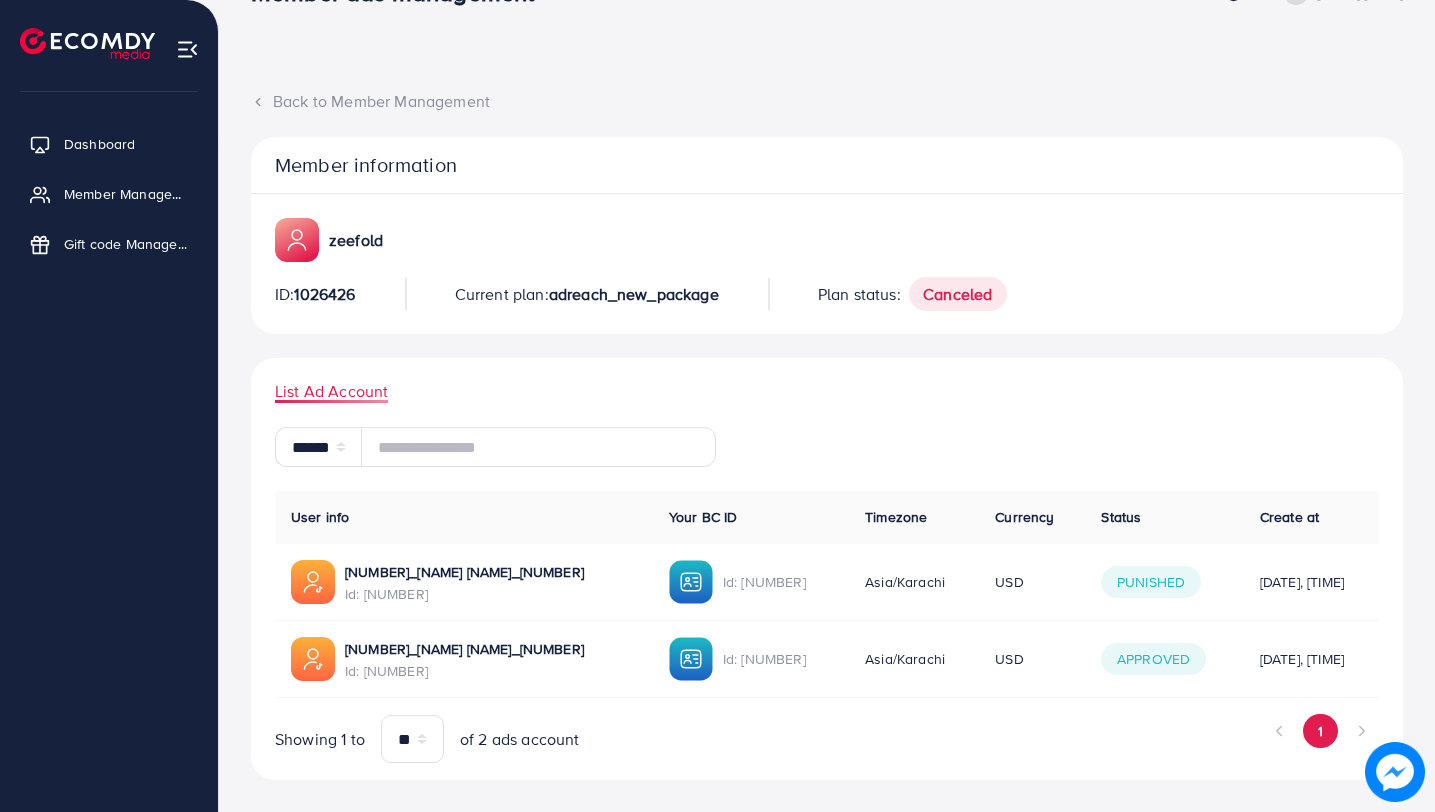 click on "User info" at bounding box center [464, 517] 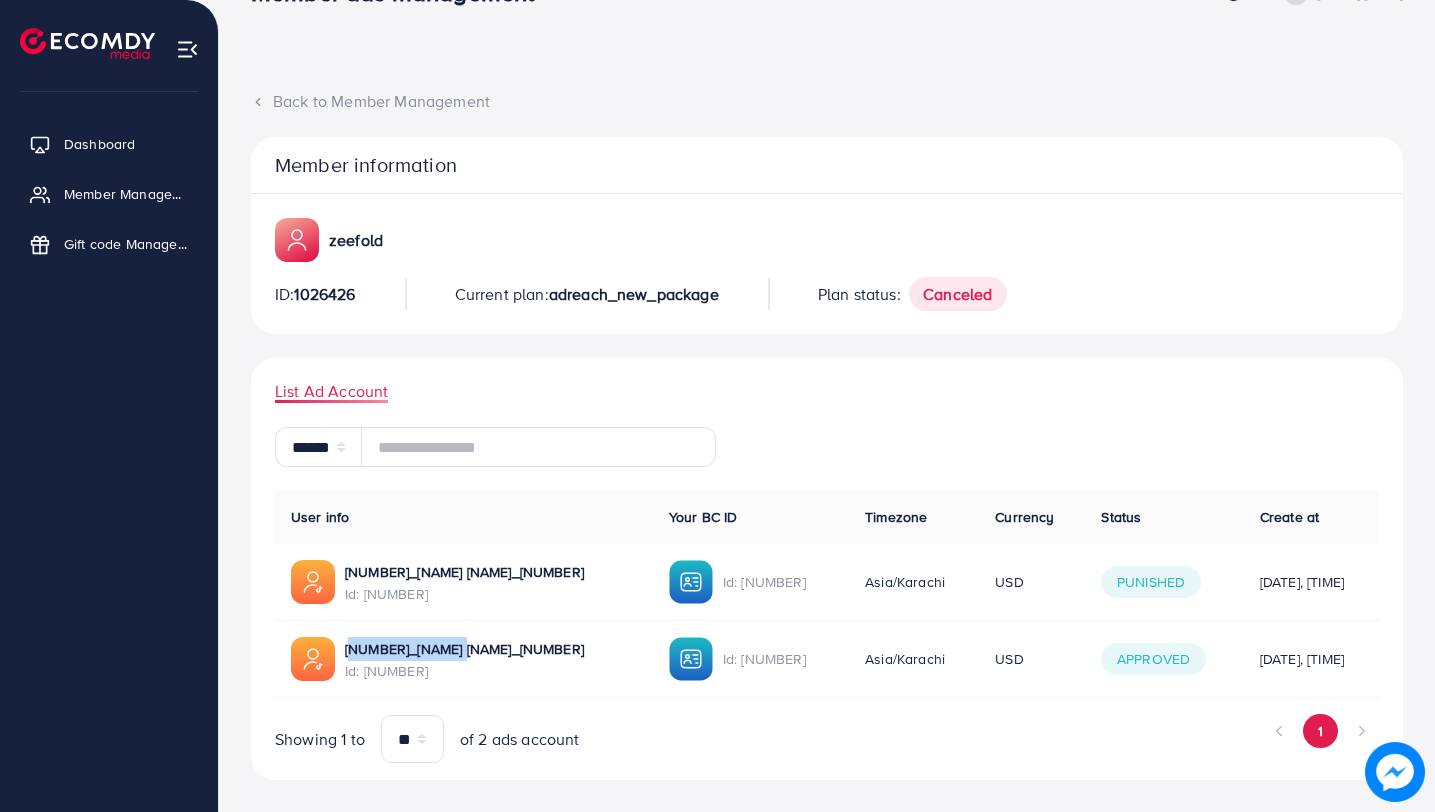 click on "[NUMBER]_[NAME] [NAME]_[NUMBER]" at bounding box center (464, 649) 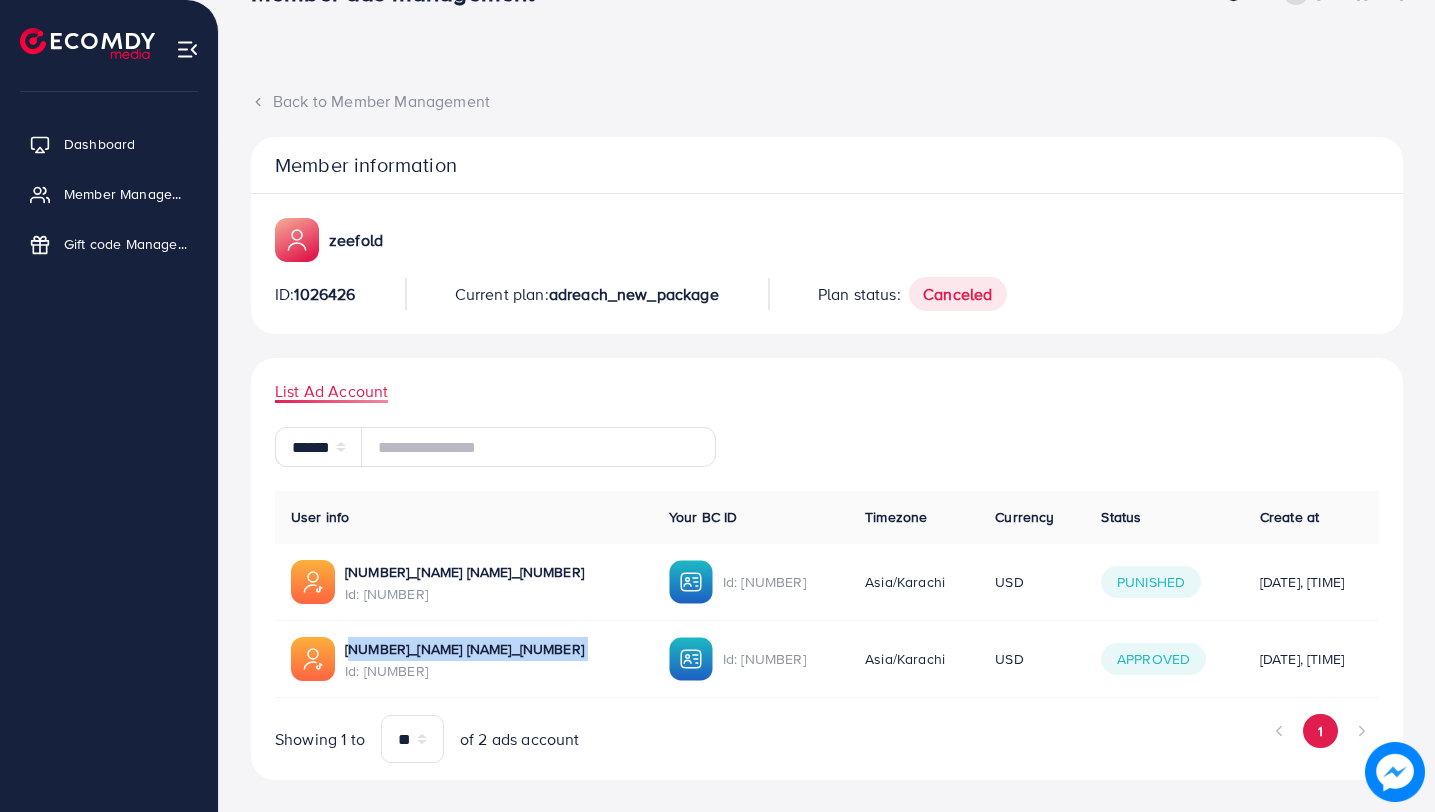 click on "[NUMBER]_[NAME] [NAME]_[NUMBER]" at bounding box center [464, 649] 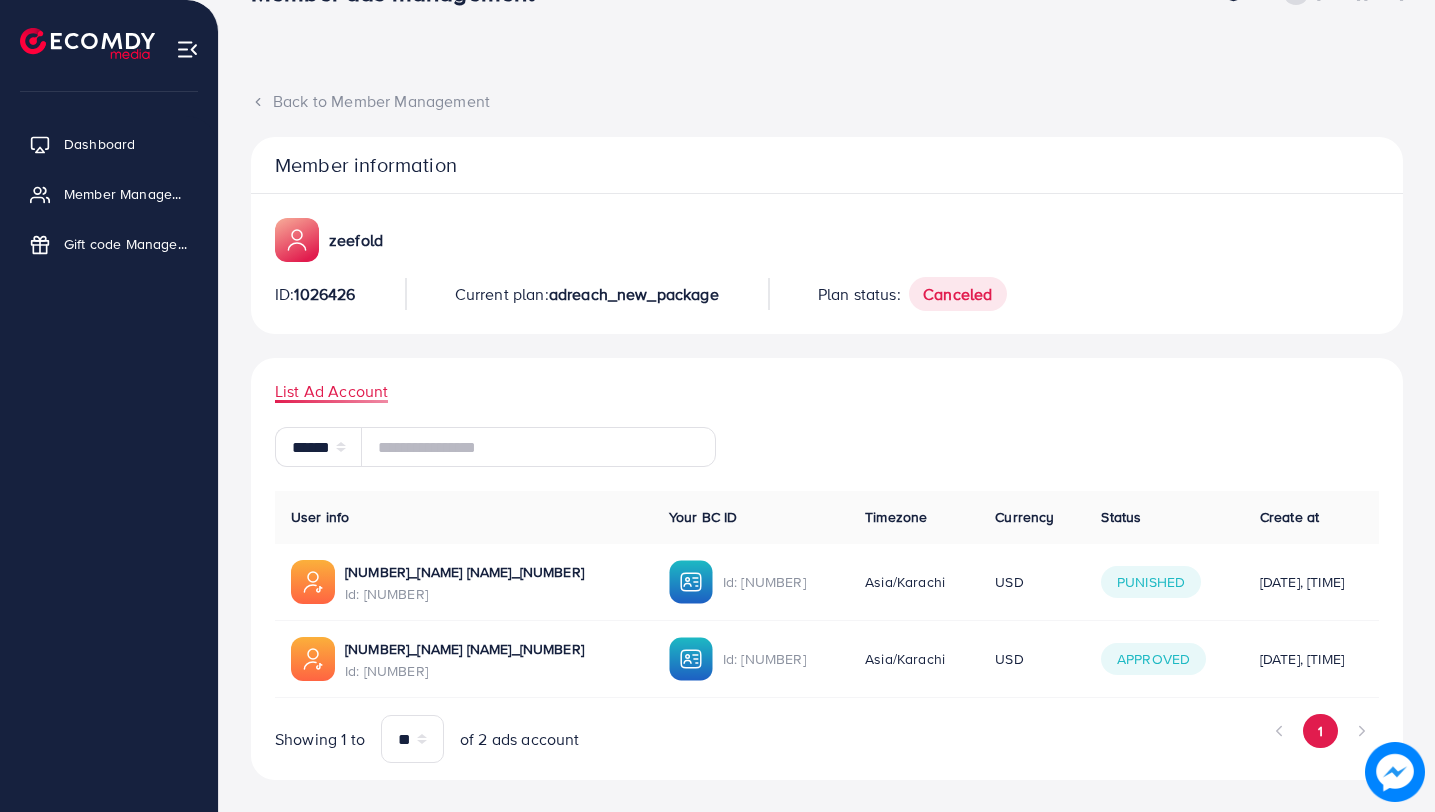 click on "Back to Member Management Member information [NAME] ID: [NUMBER] Current plan: [PRODUCT] Plan status: [STATUS] List Ad Account ****** User info Your BC ID Timezone Currency Status Create at [NUMBER]_[NAME] [NAME]_[NUMBER] Id: [NUMBER] Id: [NUMBER] Asia/Karachi USD Punished [DATE], [TIME] [NUMBER]_[NAME] [NAME]_[NUMBER] Id: [NUMBER] Id: [NUMBER] Asia/Karachi USD Approved [DATE], [TIME] Showing 1 to * ** ** of 2 ads account 1" at bounding box center [827, 377] 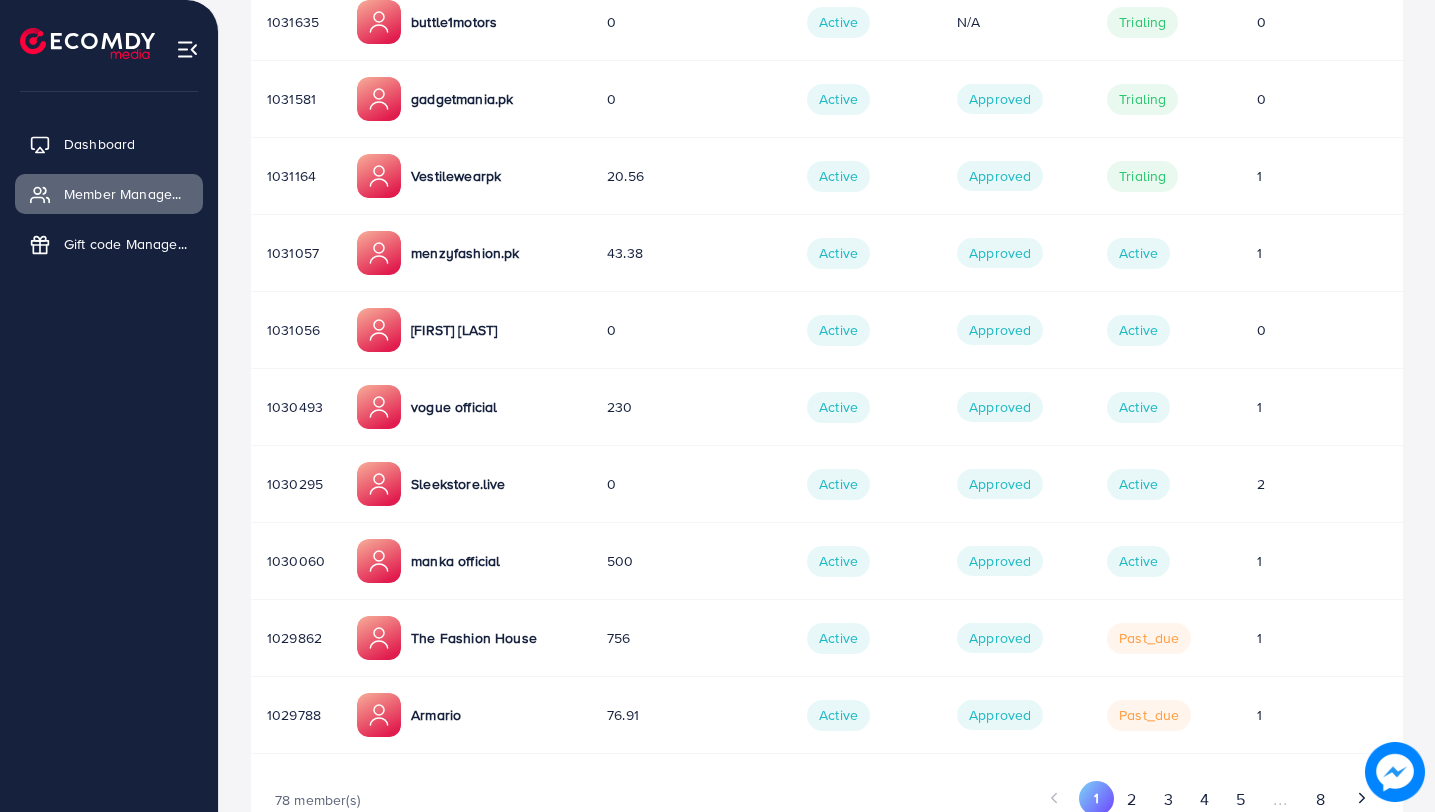 scroll, scrollTop: 400, scrollLeft: 0, axis: vertical 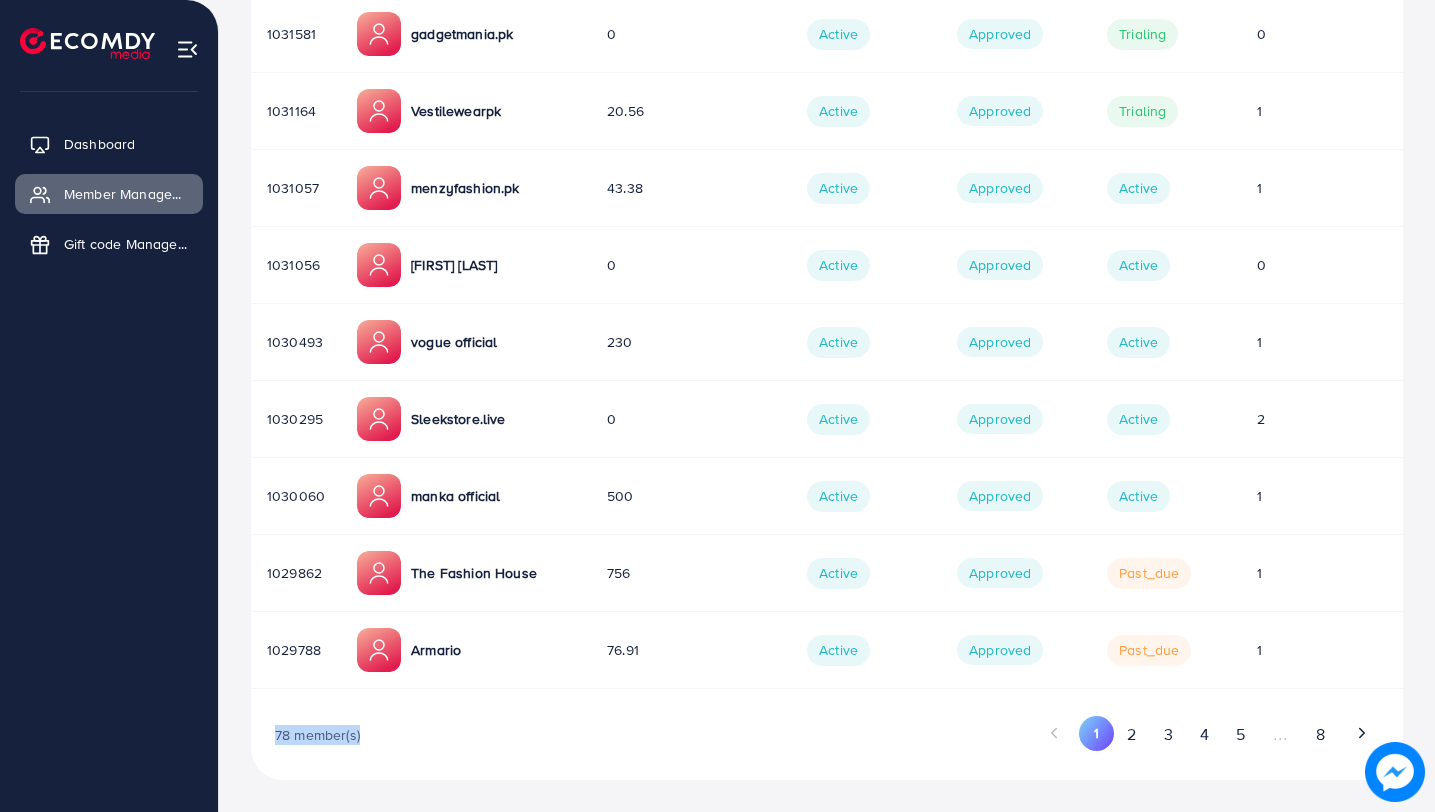 drag, startPoint x: 272, startPoint y: 733, endPoint x: 371, endPoint y: 730, distance: 99.04544 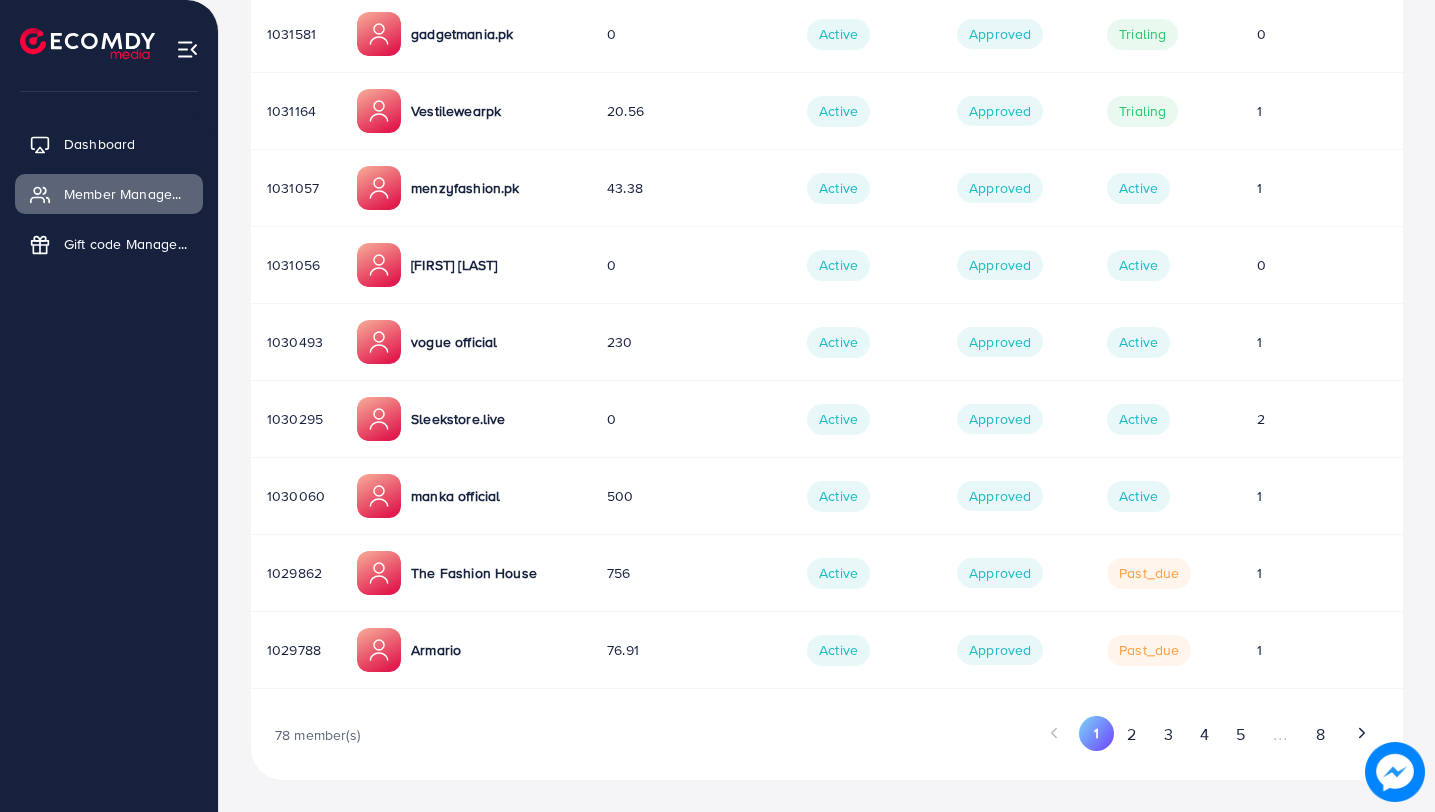 click on "78 member(s)" at bounding box center (551, 734) 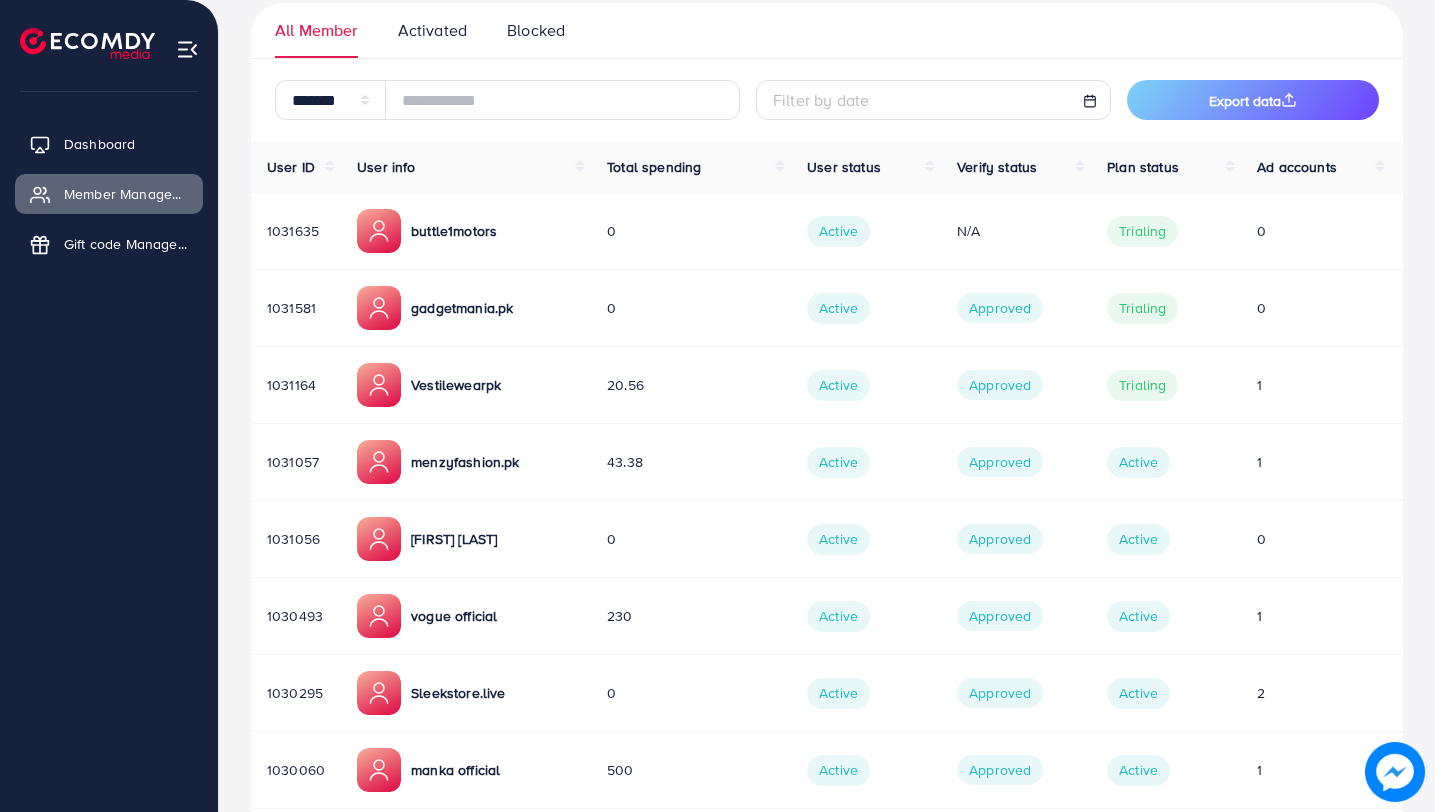 scroll, scrollTop: 130, scrollLeft: 0, axis: vertical 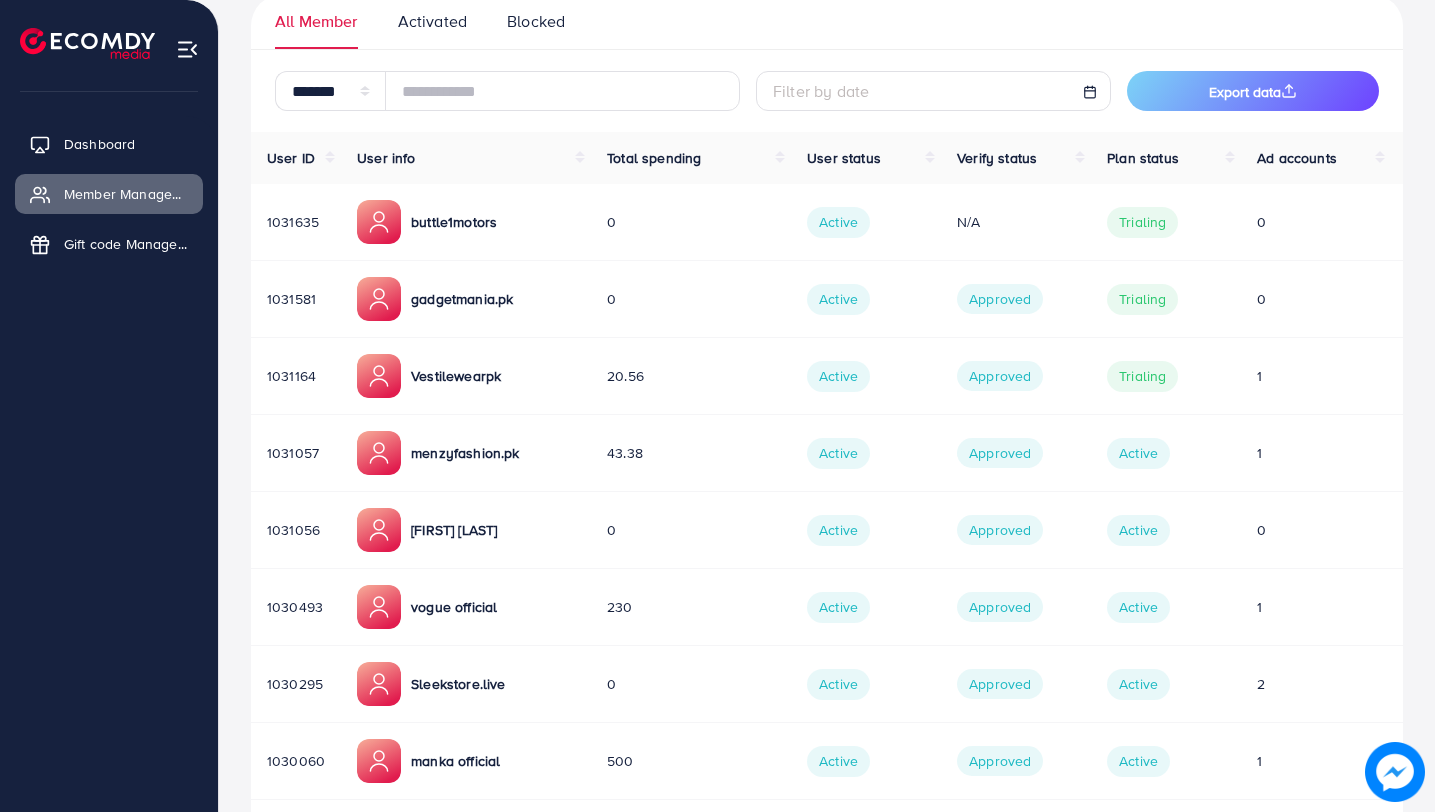 drag, startPoint x: 603, startPoint y: 454, endPoint x: 647, endPoint y: 453, distance: 44.011364 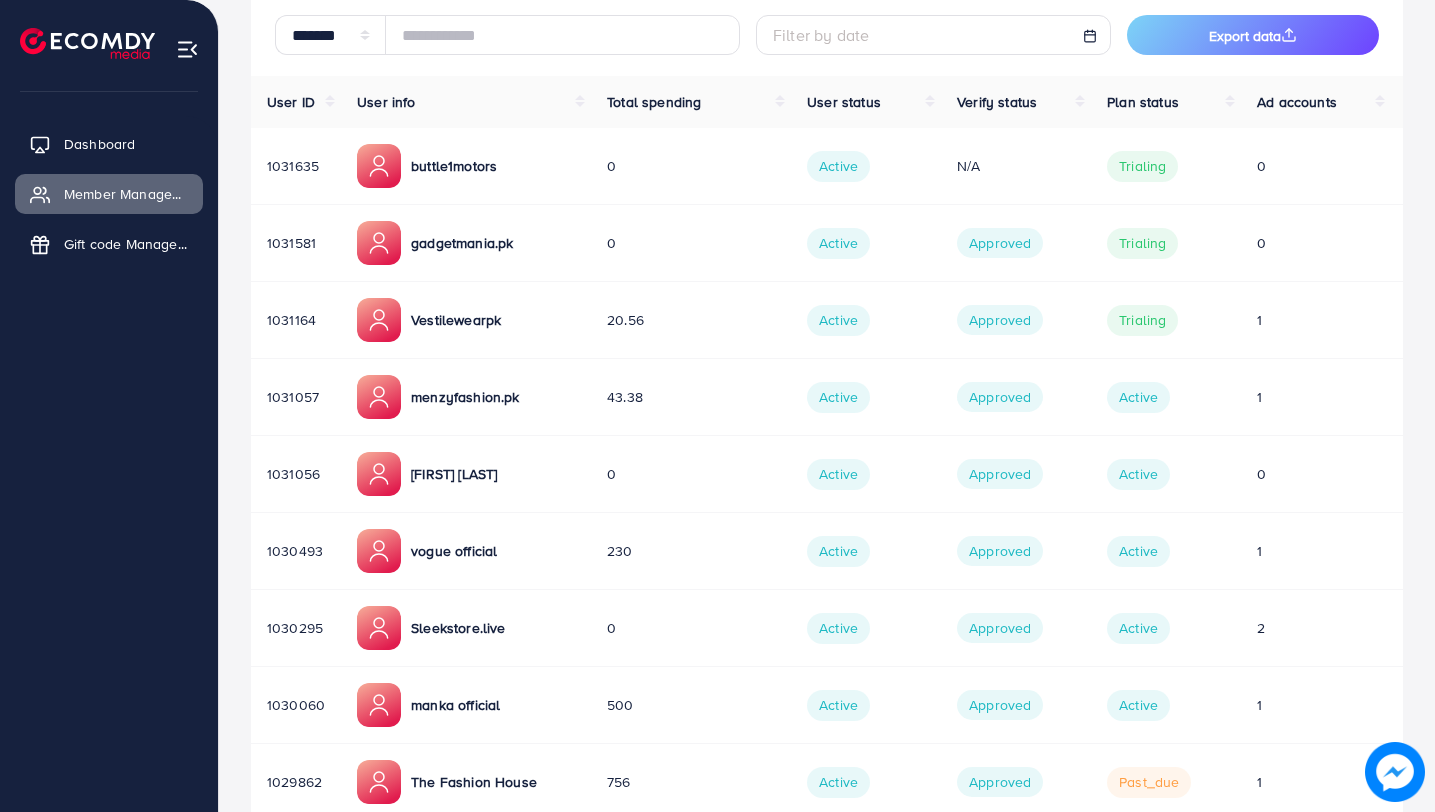 scroll, scrollTop: 0, scrollLeft: 0, axis: both 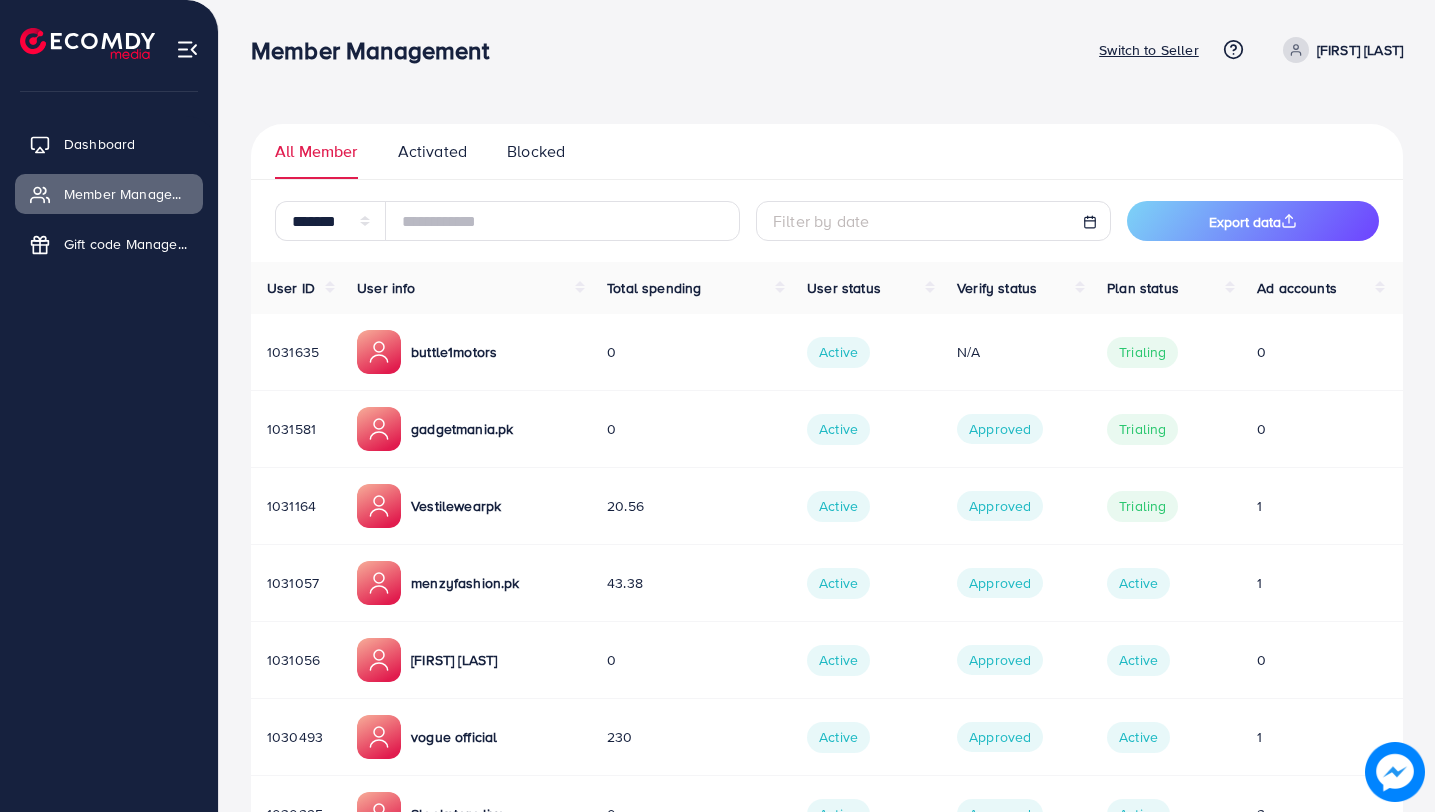 click on "Total spending" at bounding box center (654, 288) 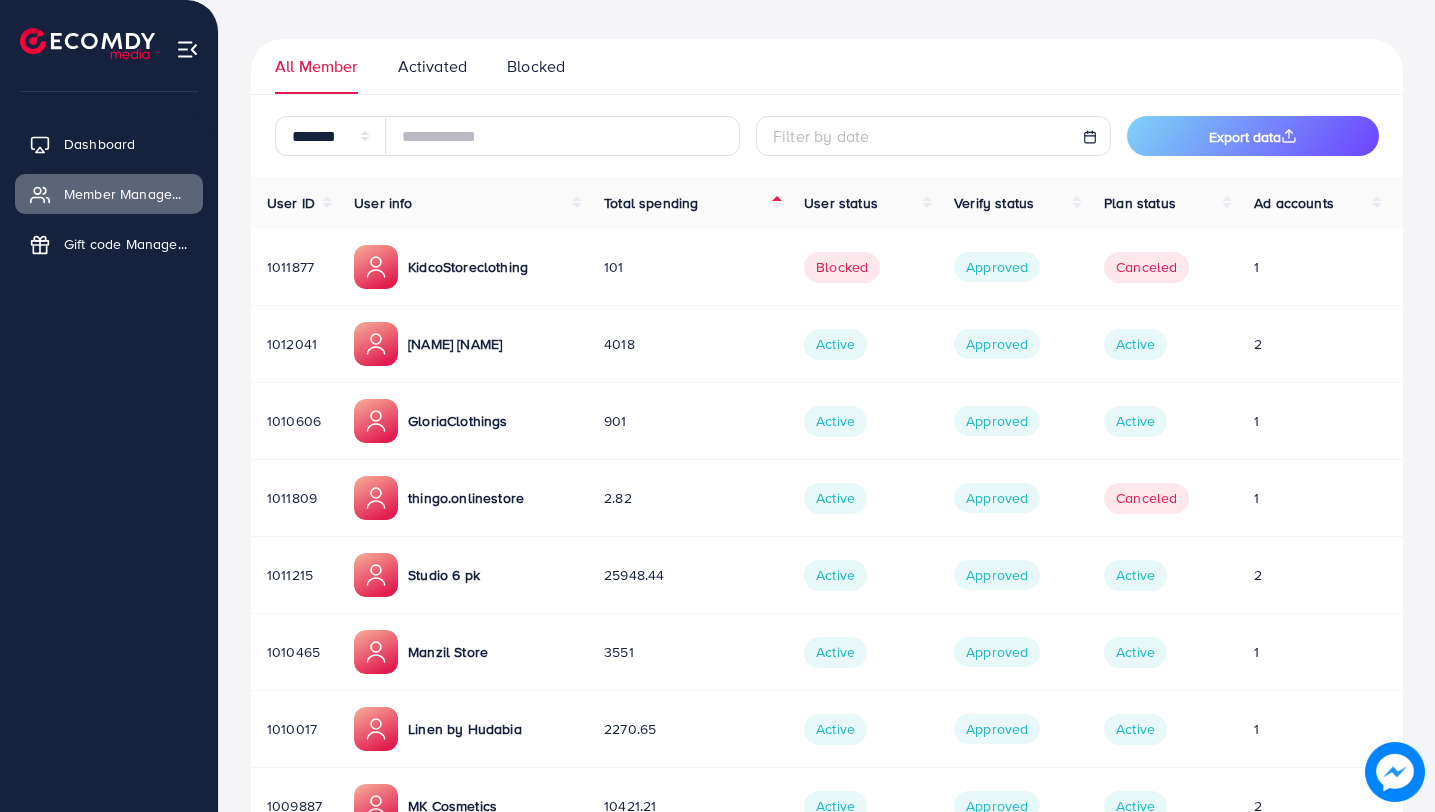 scroll, scrollTop: 97, scrollLeft: 0, axis: vertical 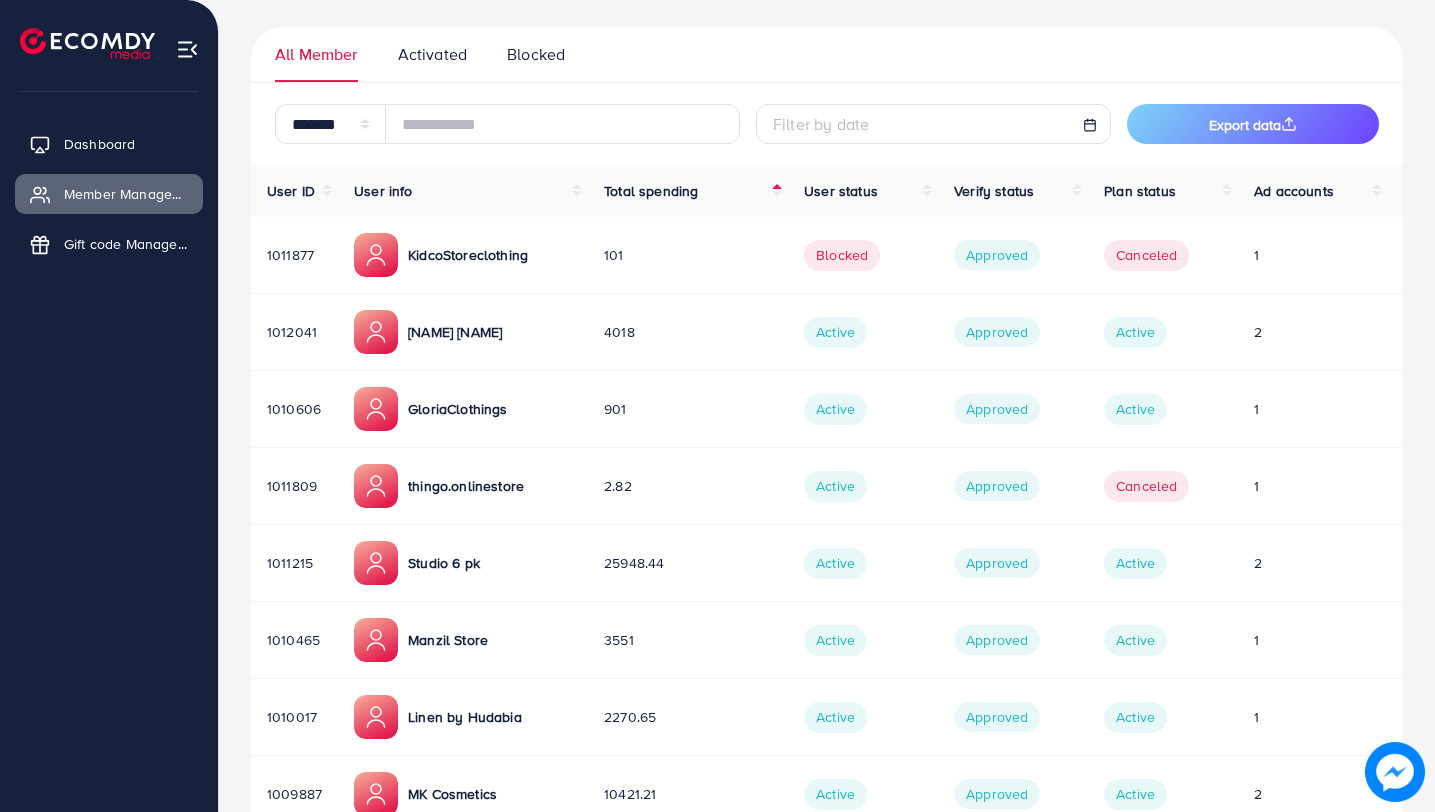 drag, startPoint x: 614, startPoint y: 561, endPoint x: 659, endPoint y: 571, distance: 46.09772 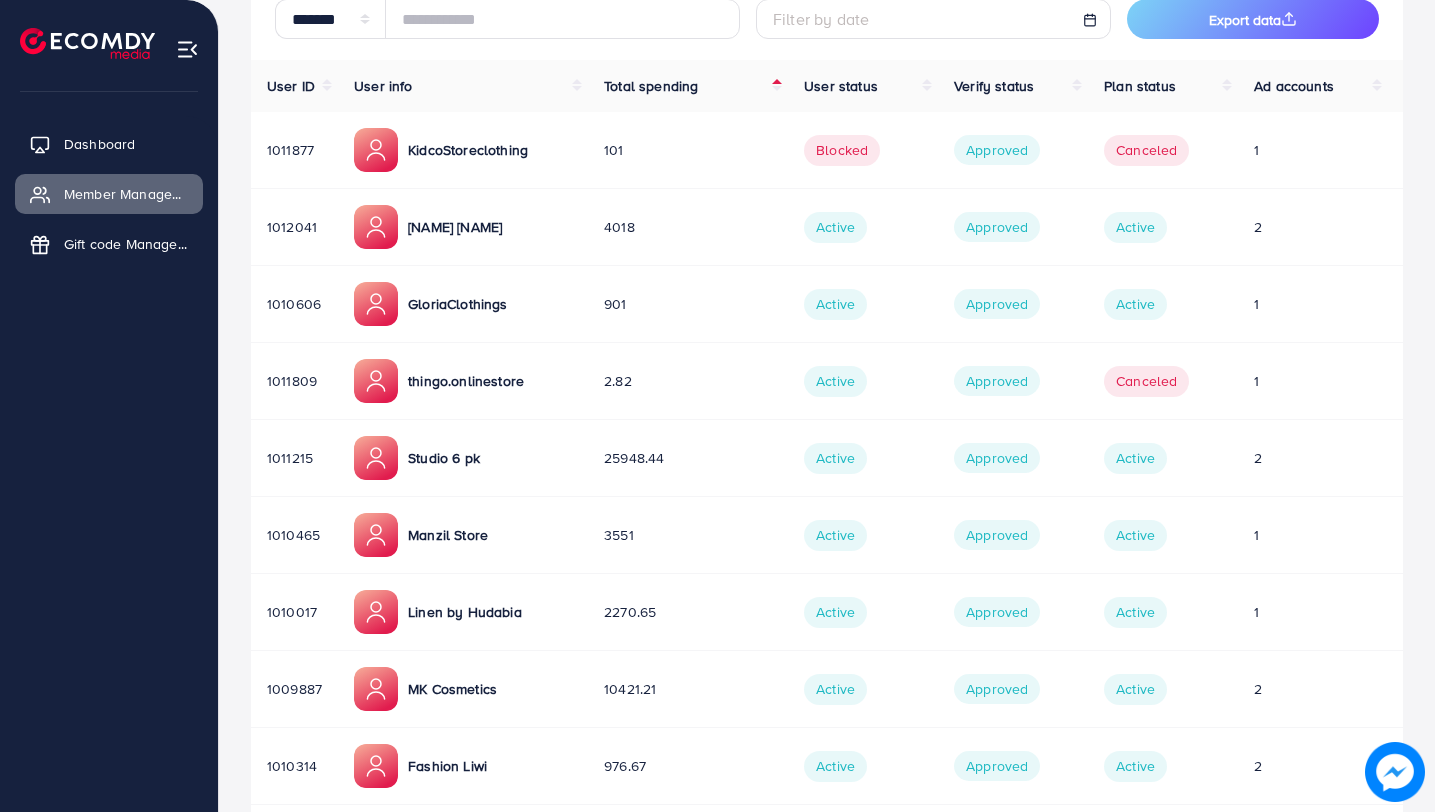 scroll, scrollTop: 217, scrollLeft: 0, axis: vertical 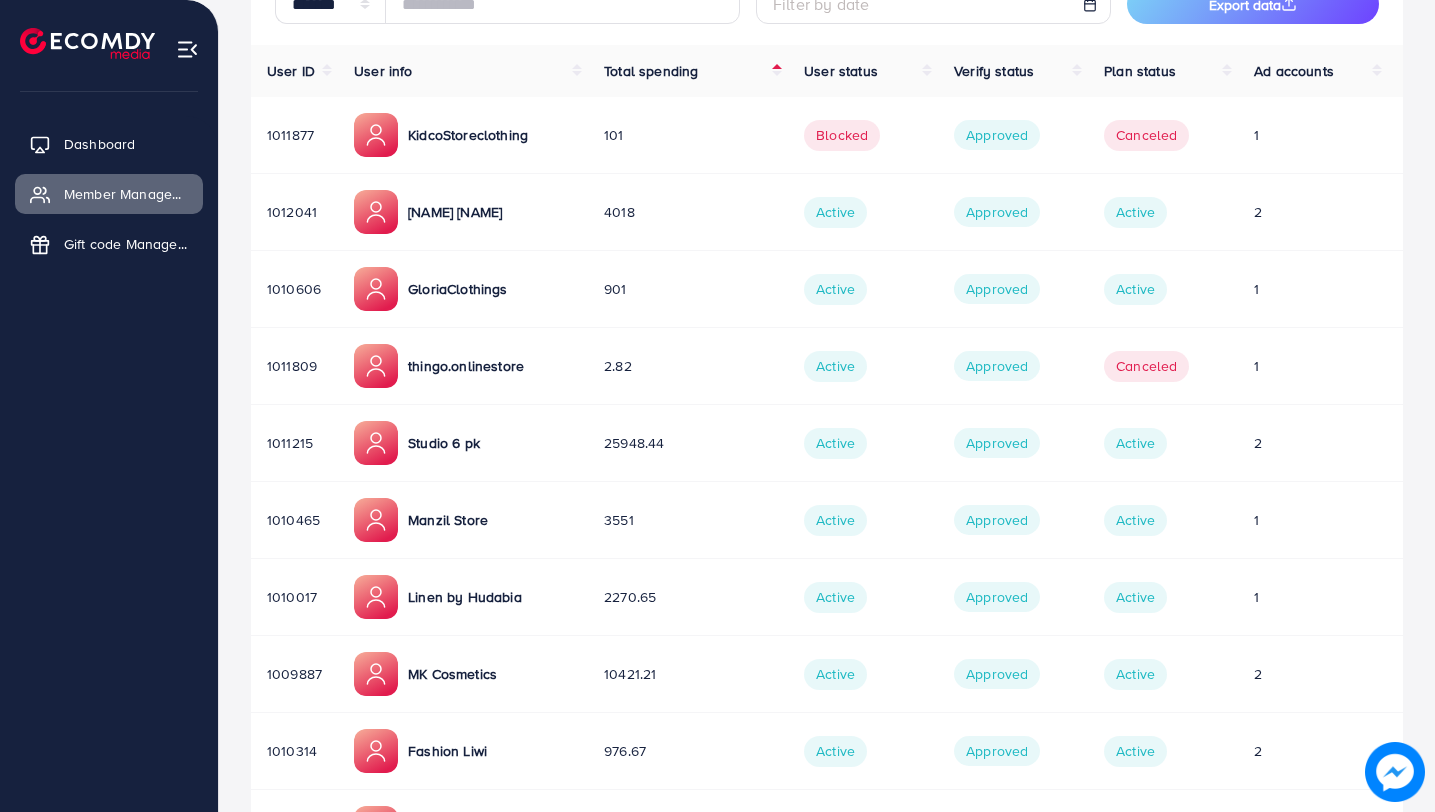 drag, startPoint x: 584, startPoint y: 597, endPoint x: 479, endPoint y: 597, distance: 105 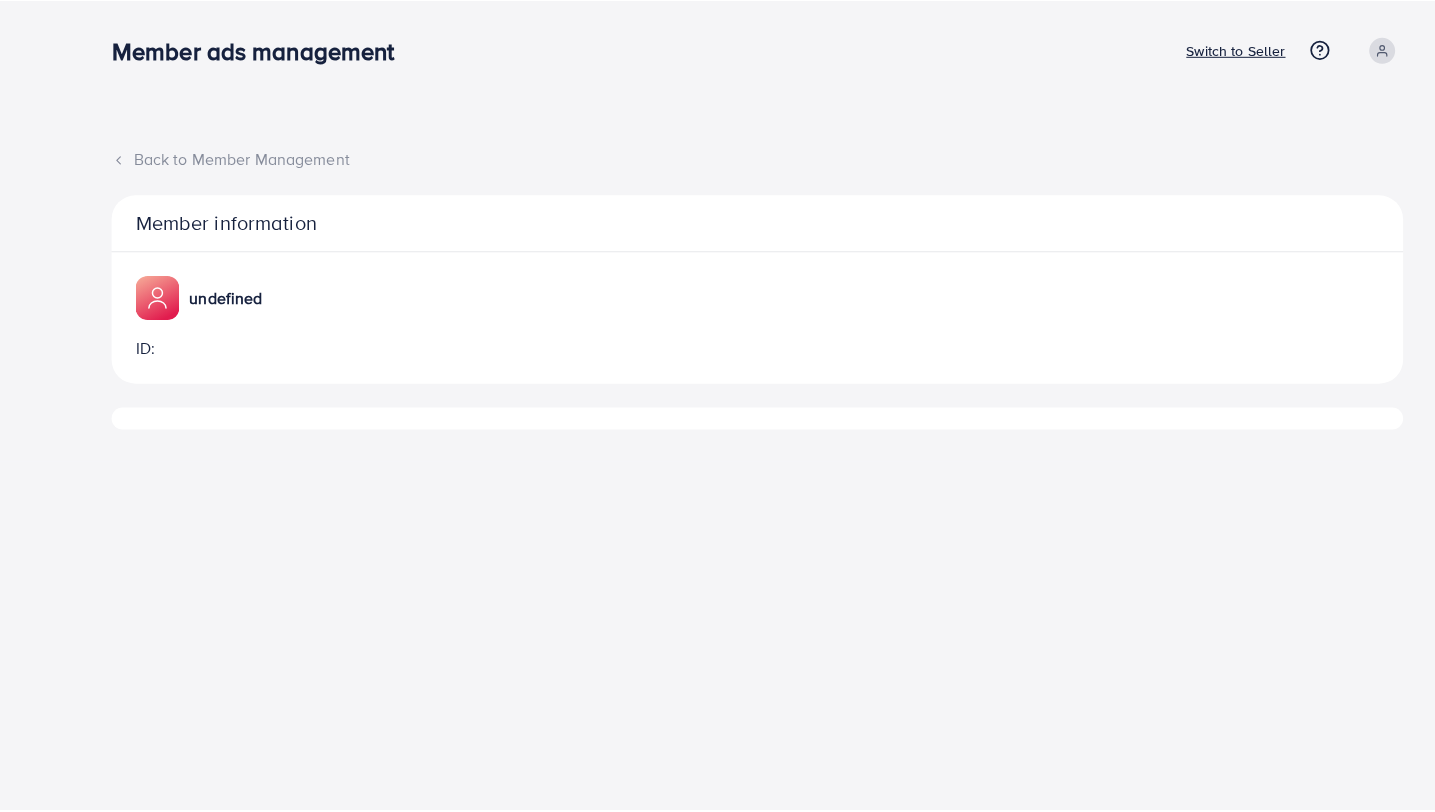 scroll, scrollTop: 0, scrollLeft: 0, axis: both 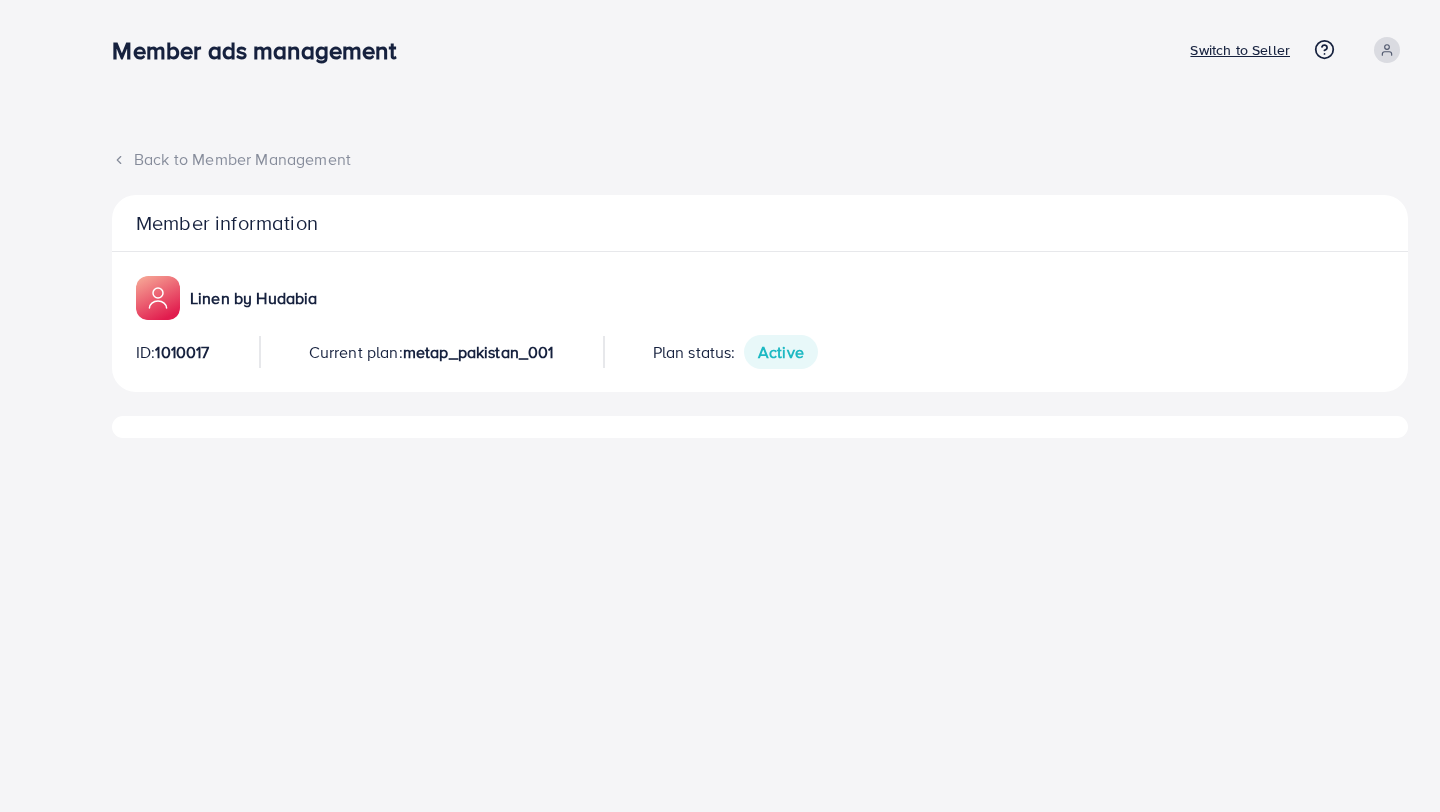 select on "**" 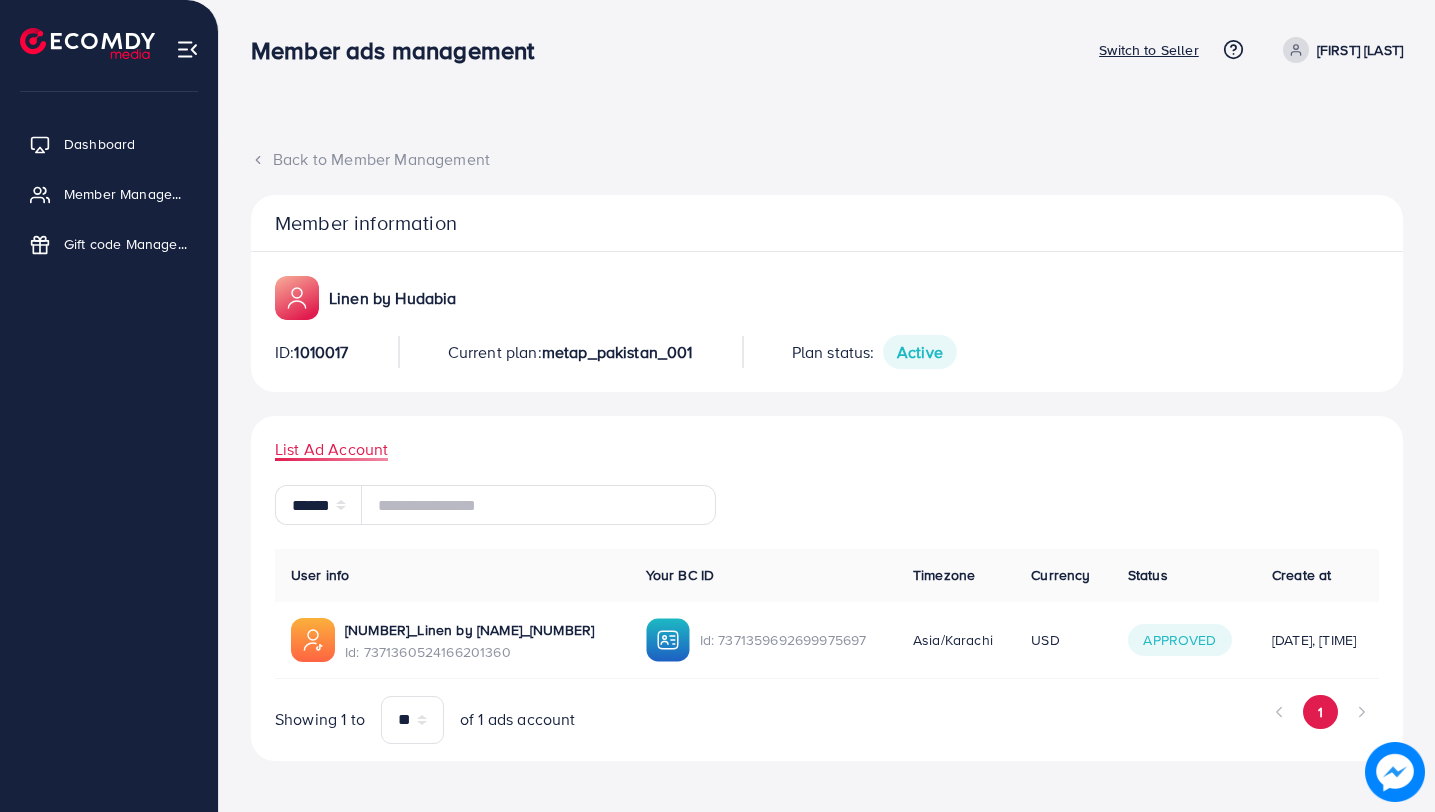 scroll, scrollTop: 5, scrollLeft: 0, axis: vertical 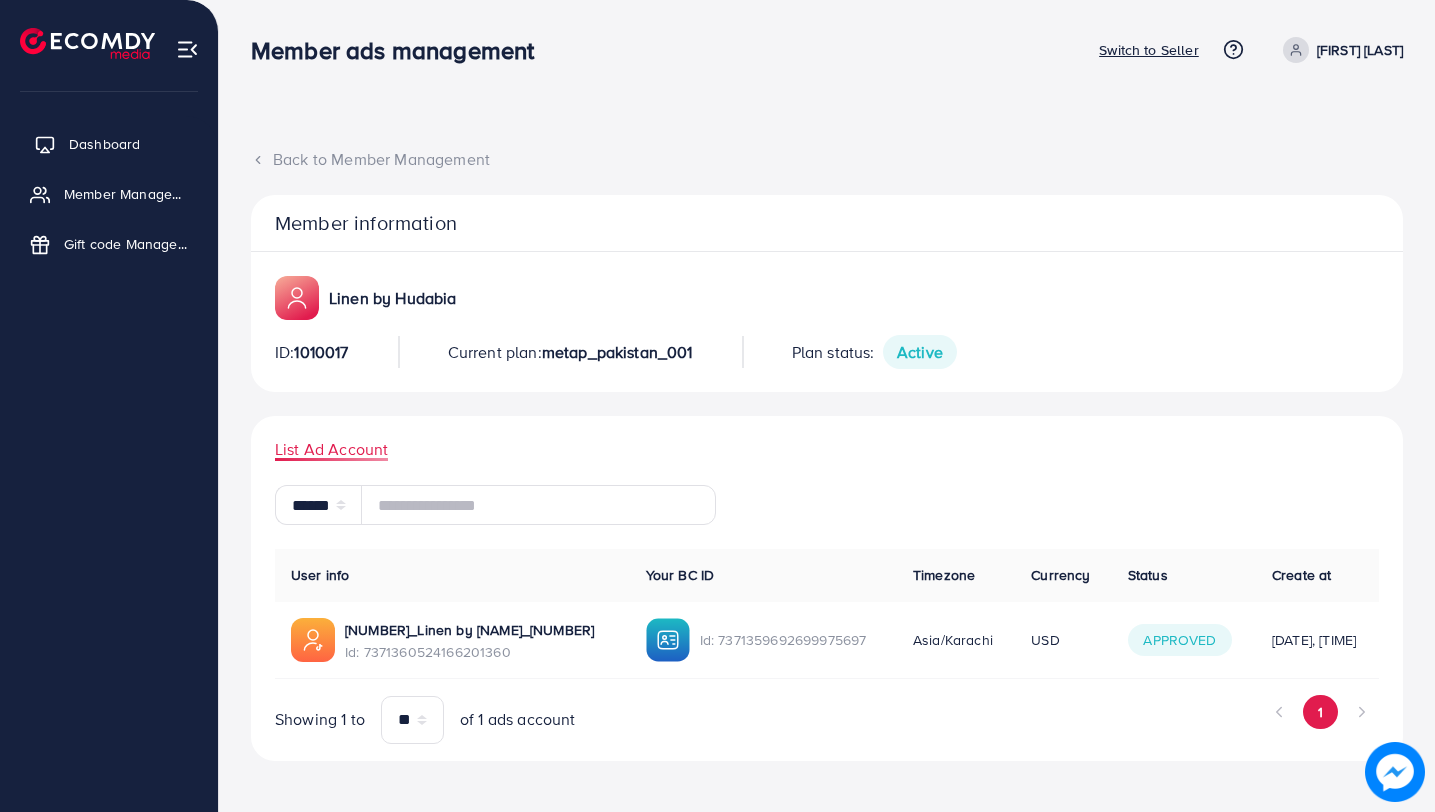 click on "Dashboard" at bounding box center [104, 144] 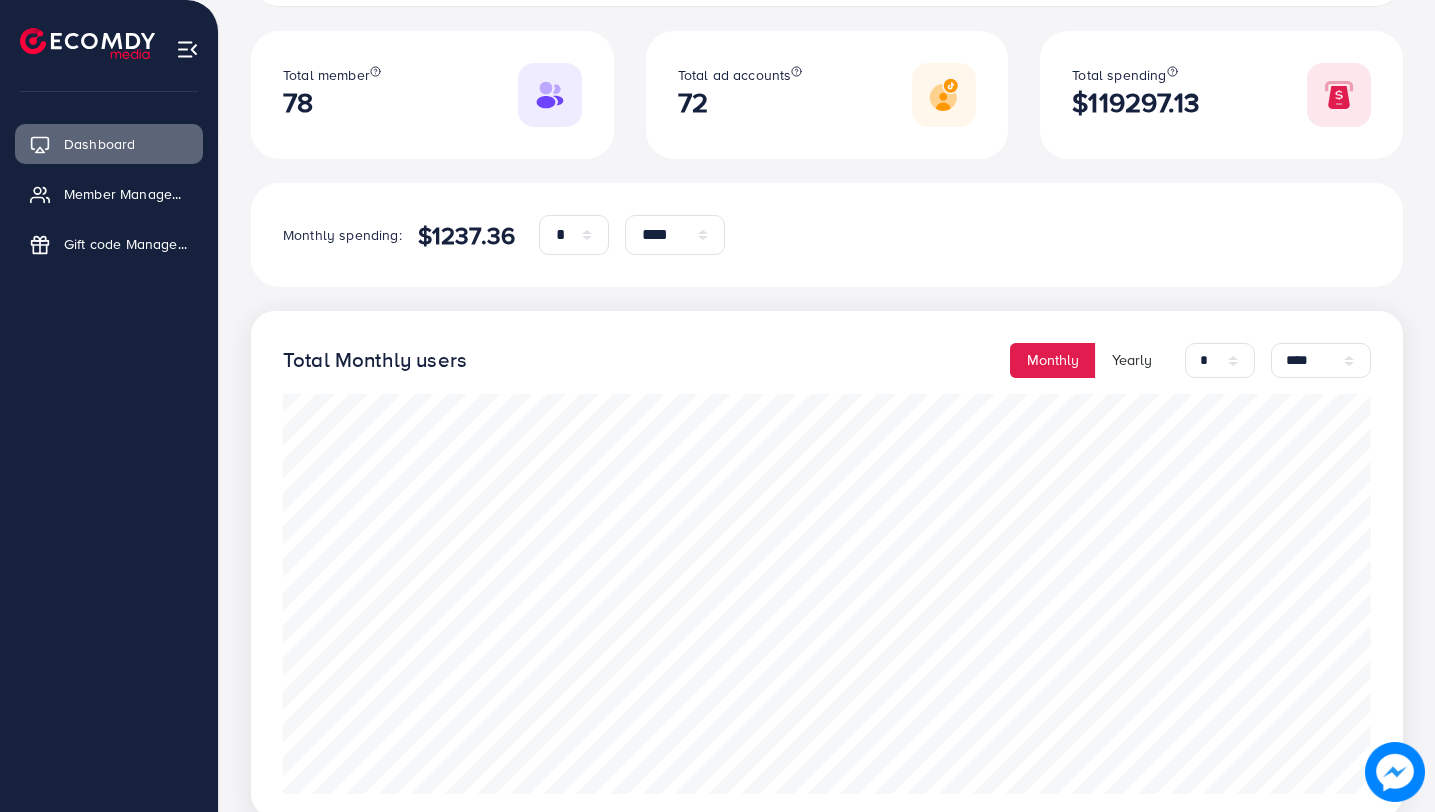 scroll, scrollTop: 268, scrollLeft: 0, axis: vertical 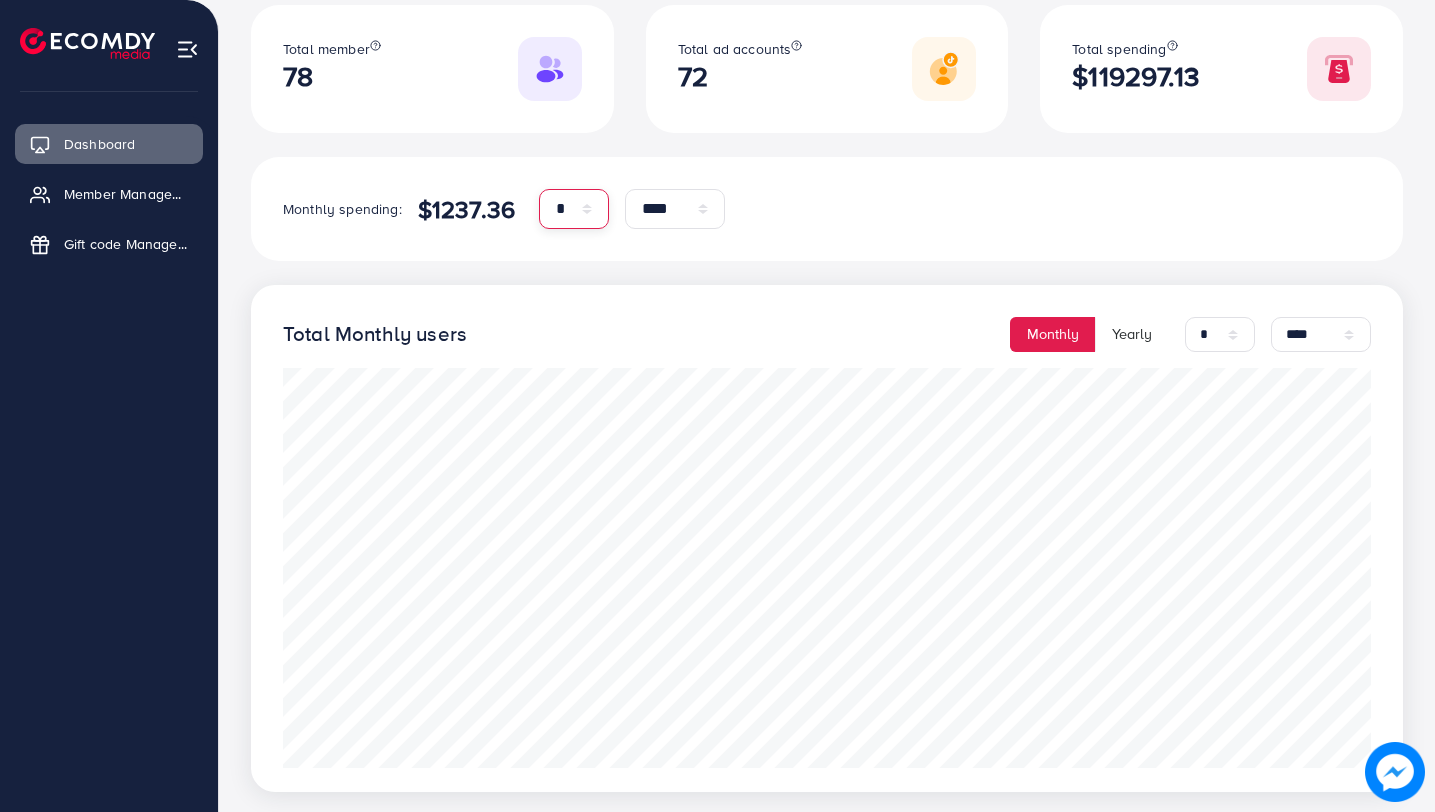 click on "* * * * * * * * * ** ** **" at bounding box center [574, 209] 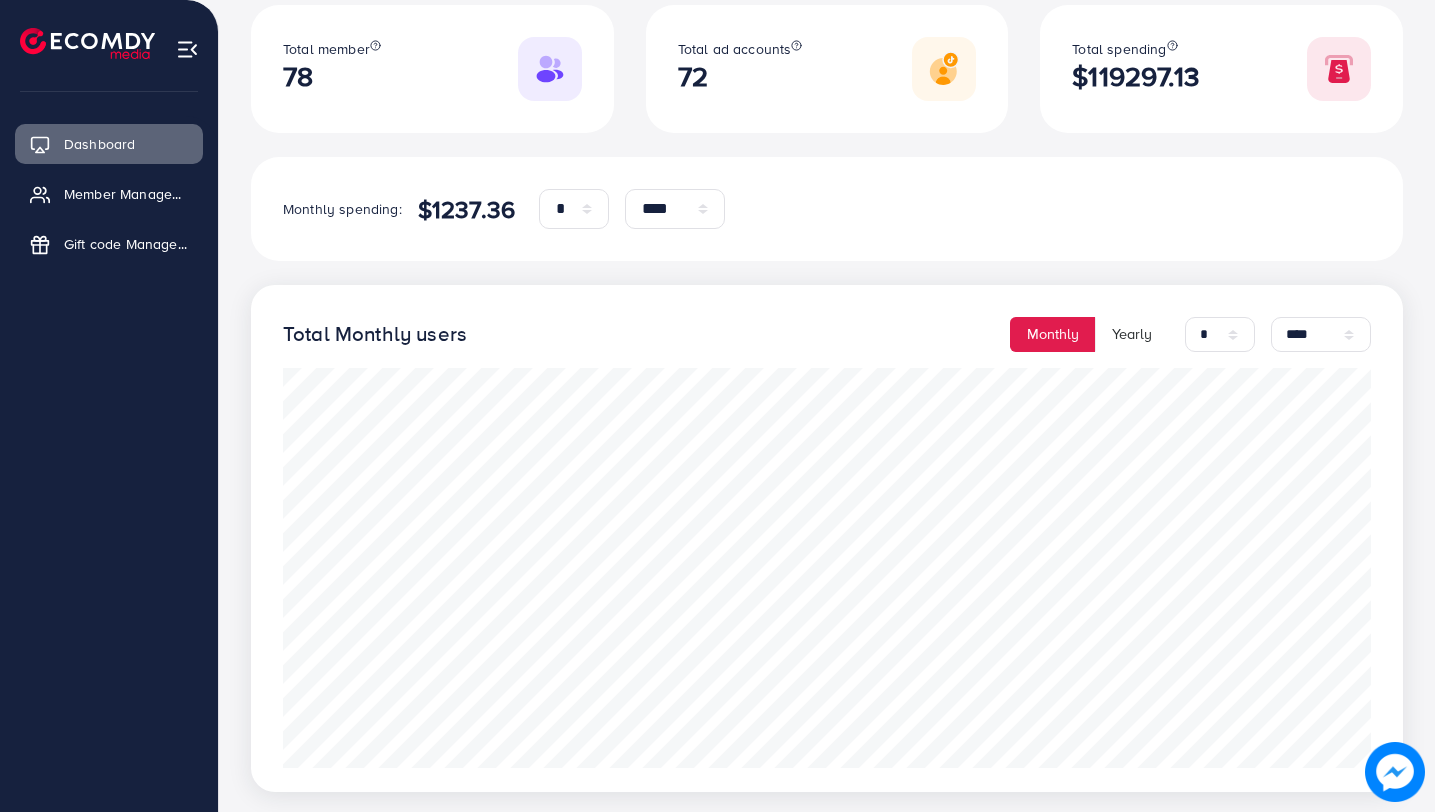 click on "$1237.36" at bounding box center [466, 209] 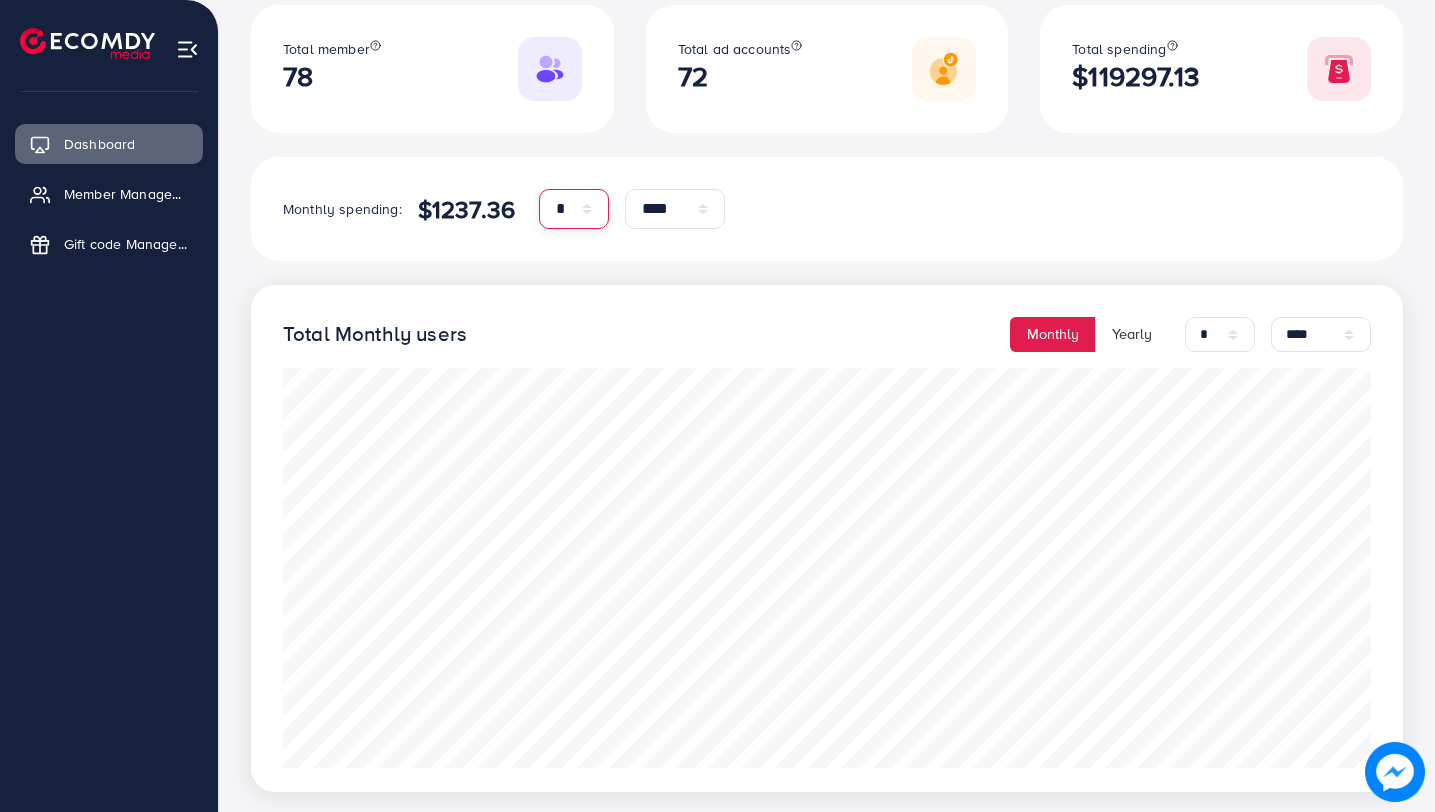 click on "* * * * * * * * * ** ** **" at bounding box center [574, 209] 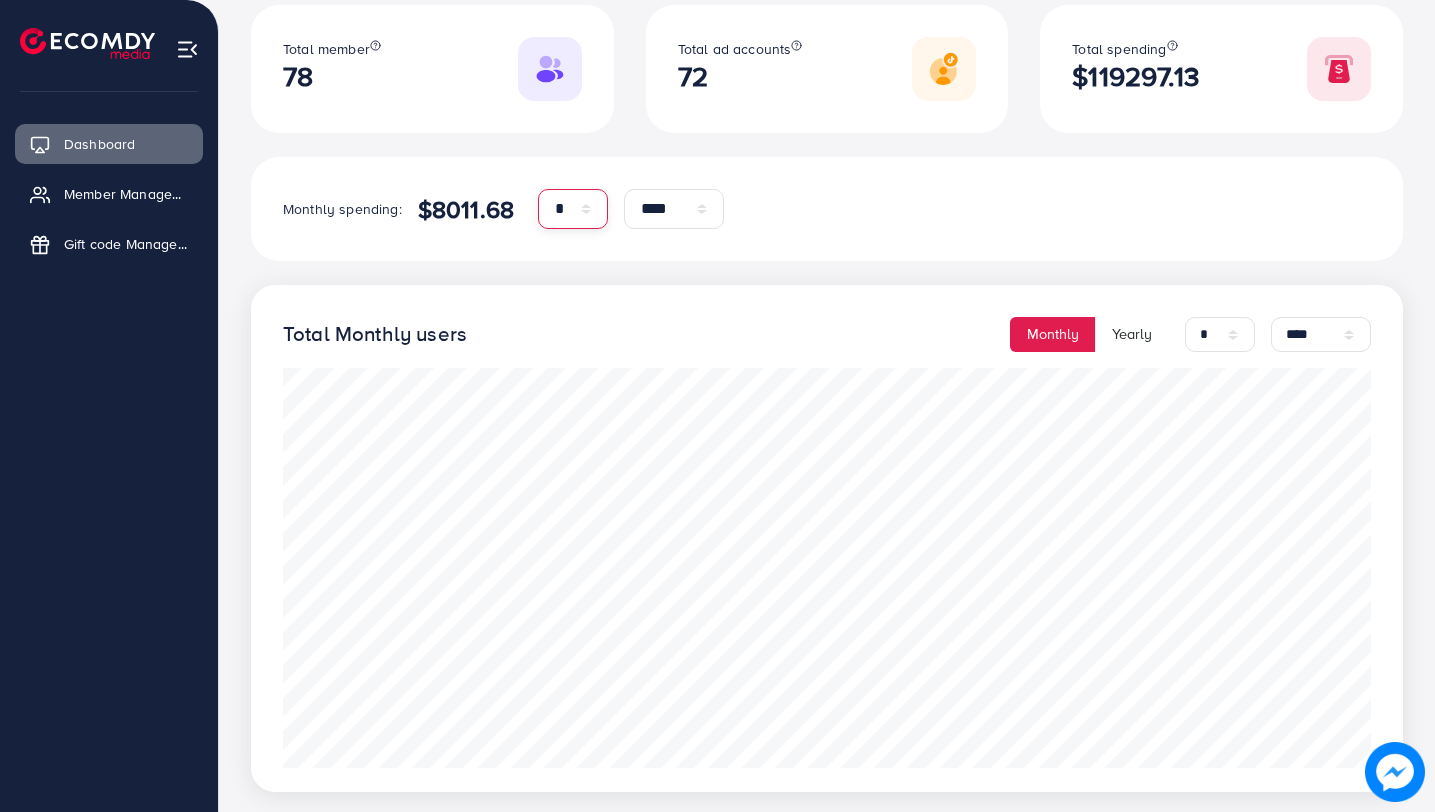 scroll, scrollTop: 250, scrollLeft: 0, axis: vertical 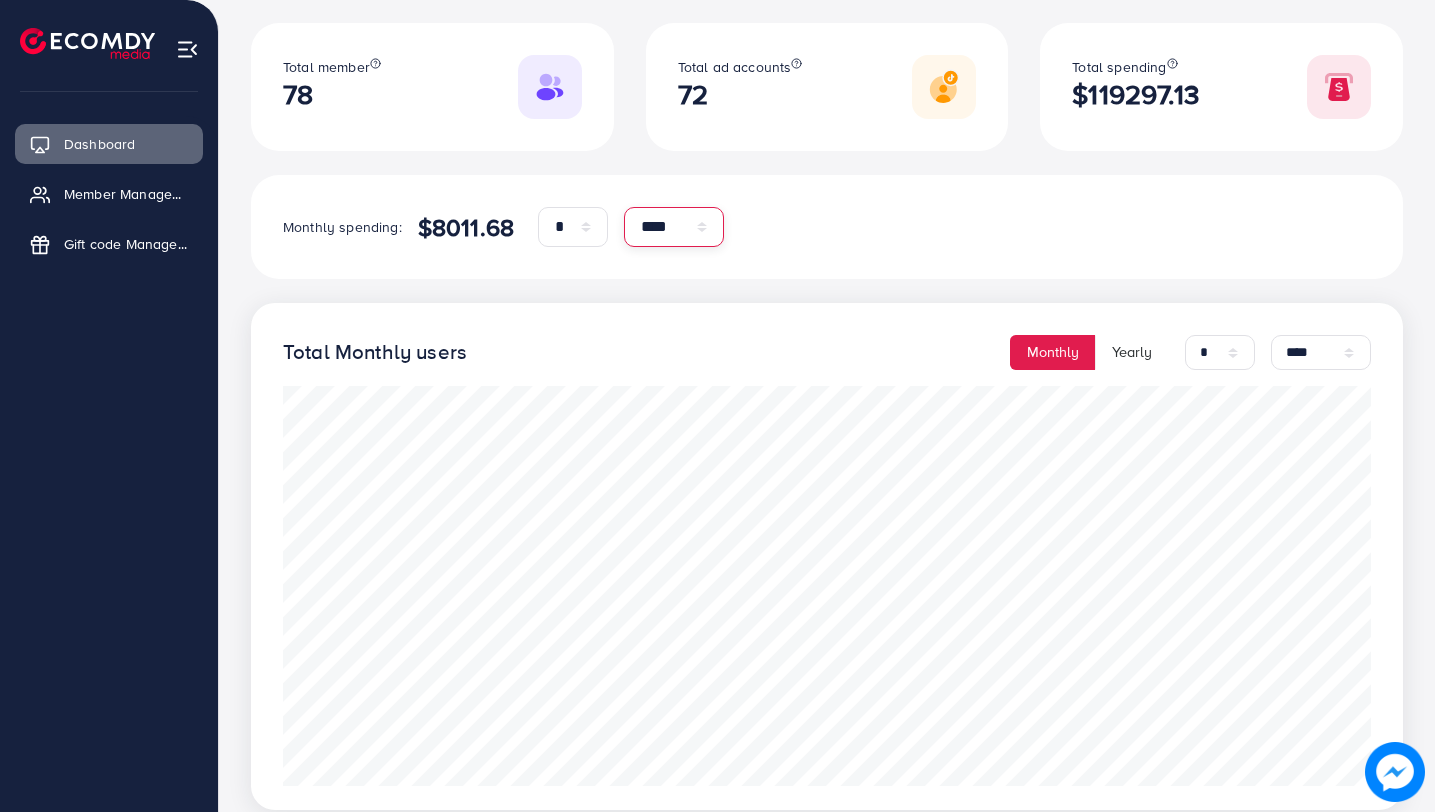 click on "**** **** **** **** ****" at bounding box center [674, 227] 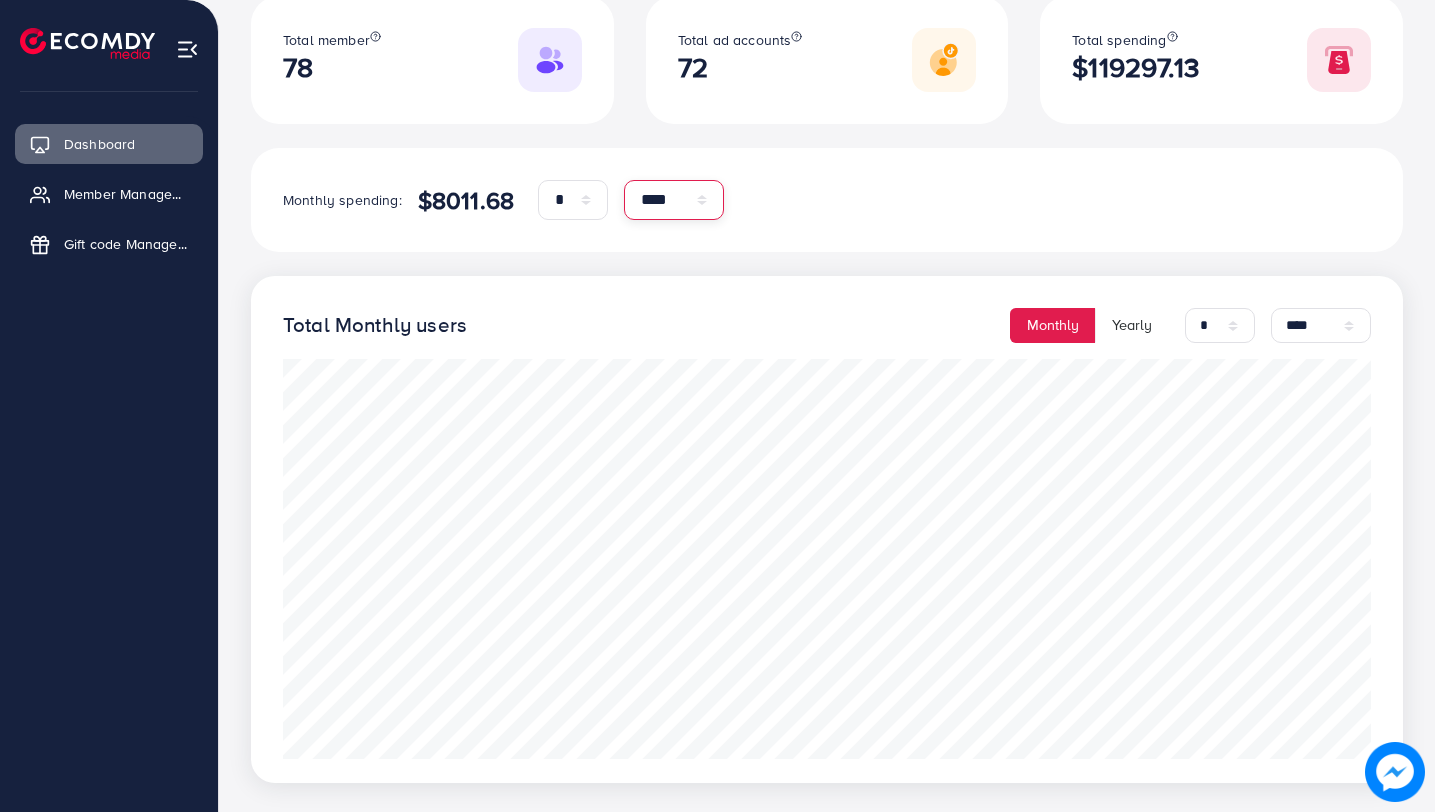 scroll, scrollTop: 275, scrollLeft: 0, axis: vertical 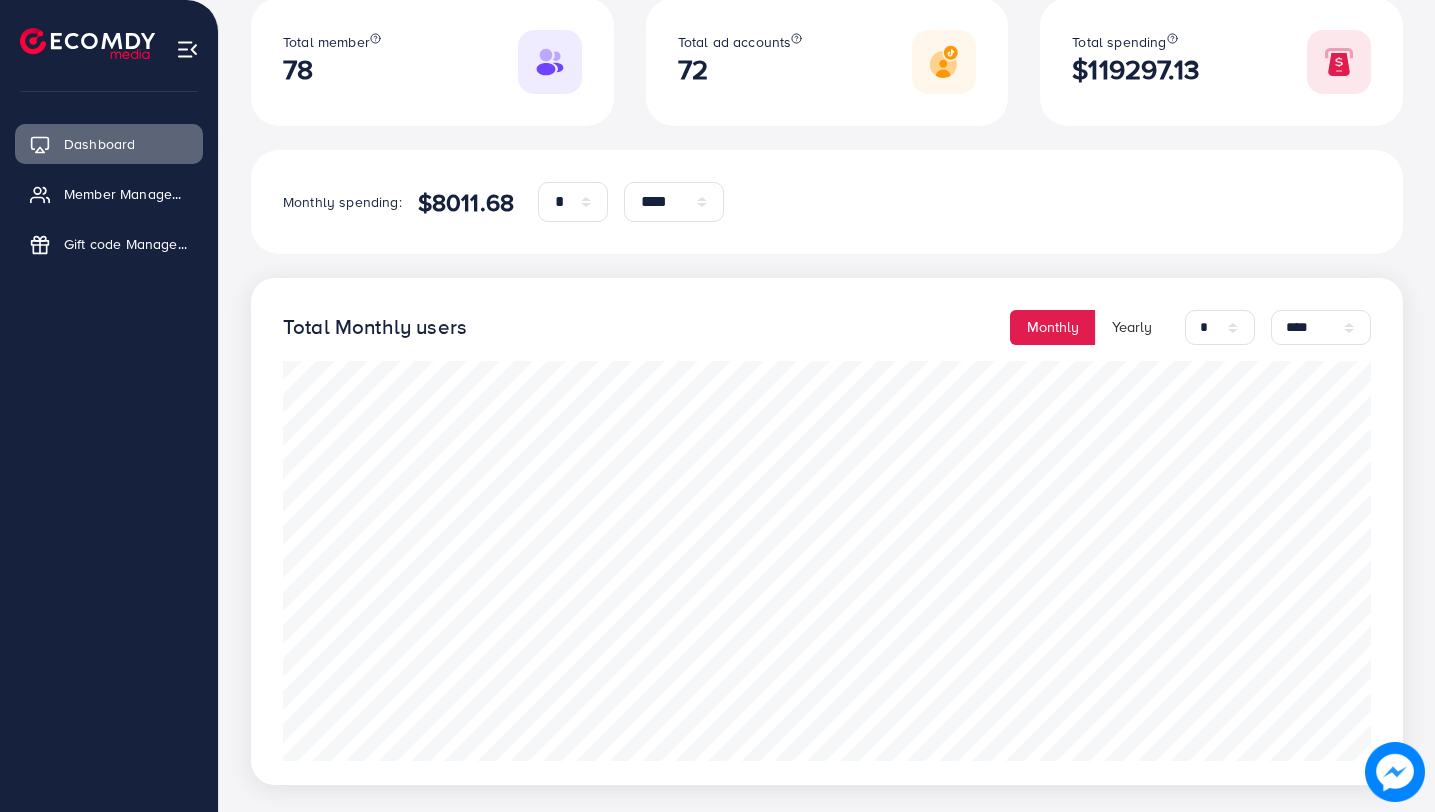 drag, startPoint x: 418, startPoint y: 202, endPoint x: 505, endPoint y: 203, distance: 87.005745 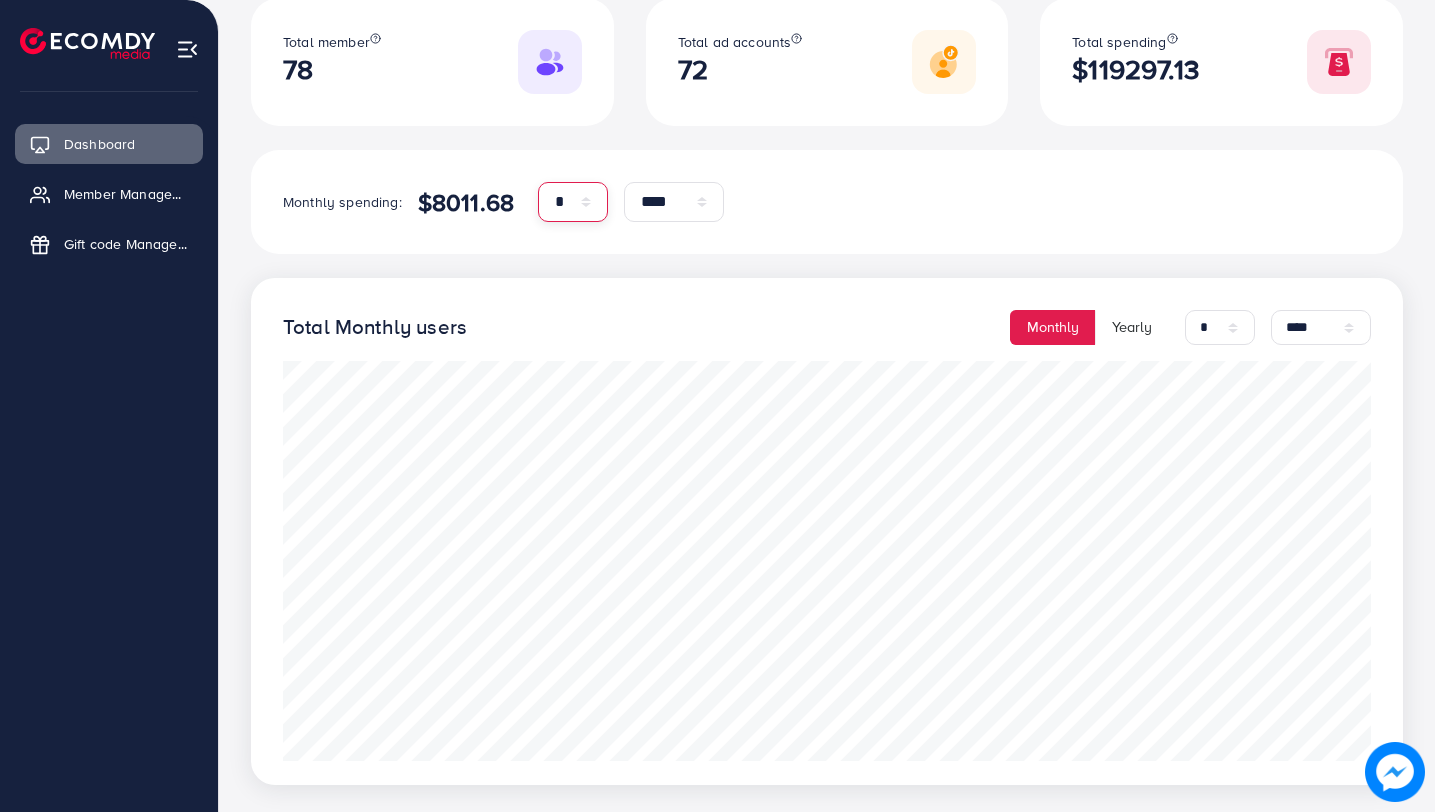 click on "* * * * * * * * * ** ** **" at bounding box center (573, 202) 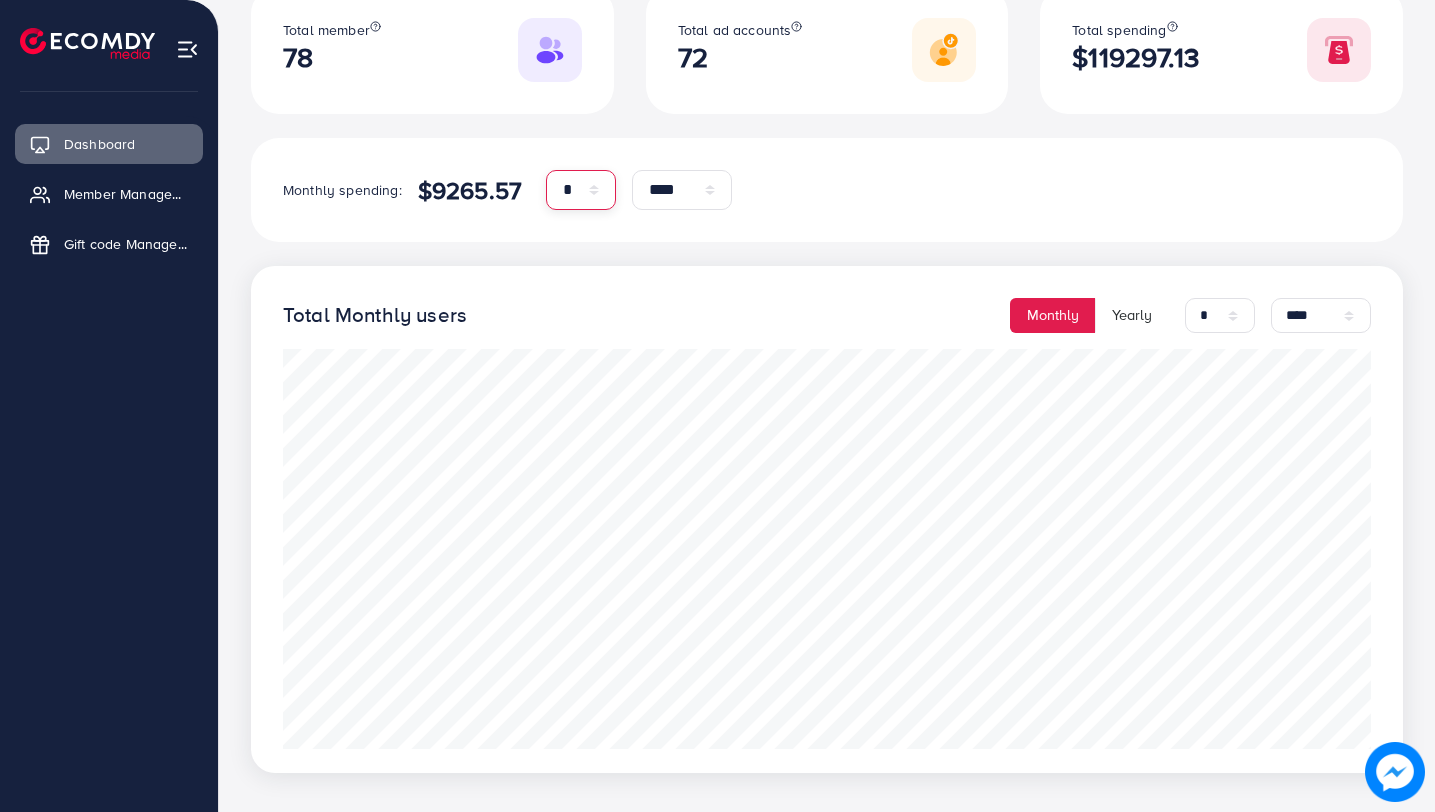scroll, scrollTop: 275, scrollLeft: 0, axis: vertical 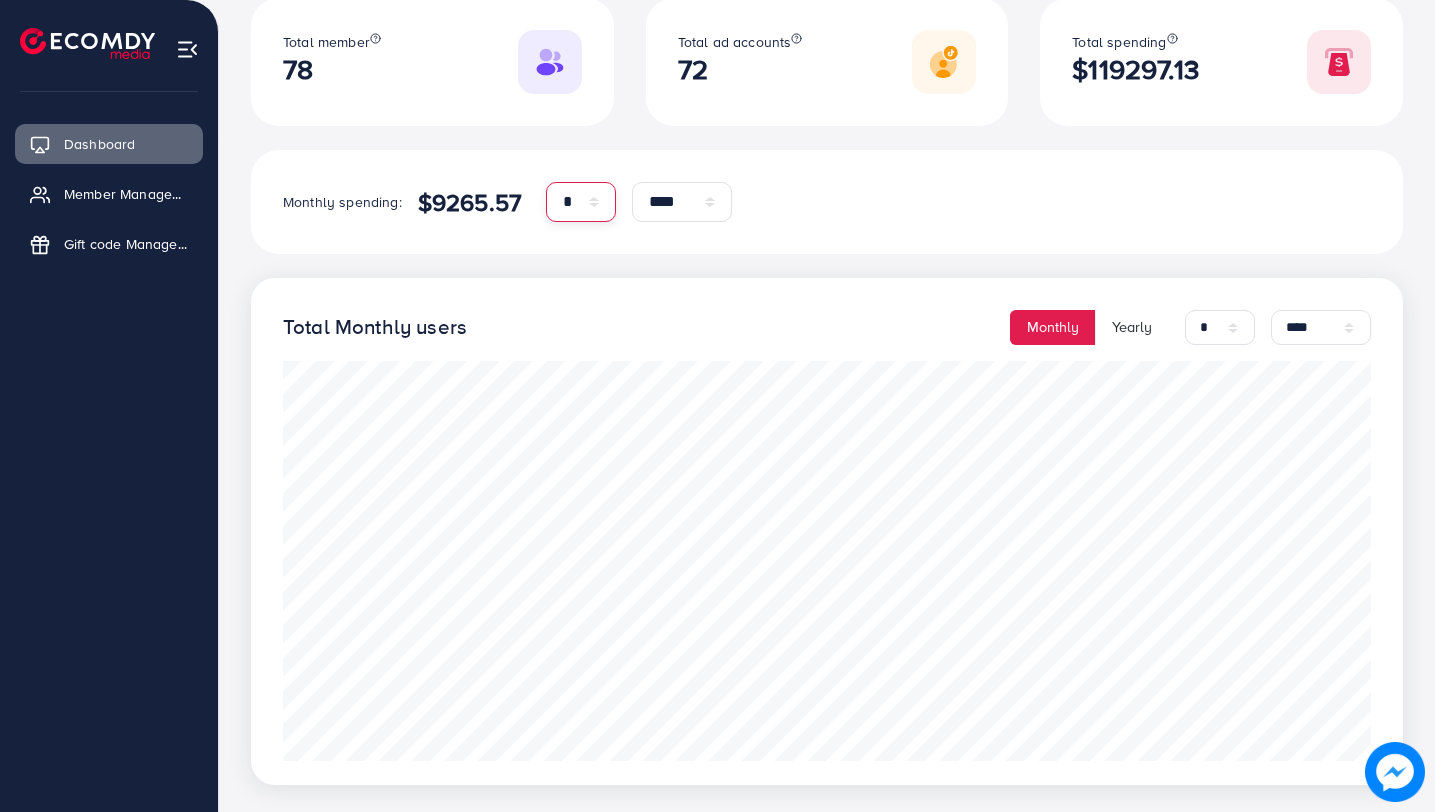 click on "* * * * * * * * * ** ** **" at bounding box center (581, 202) 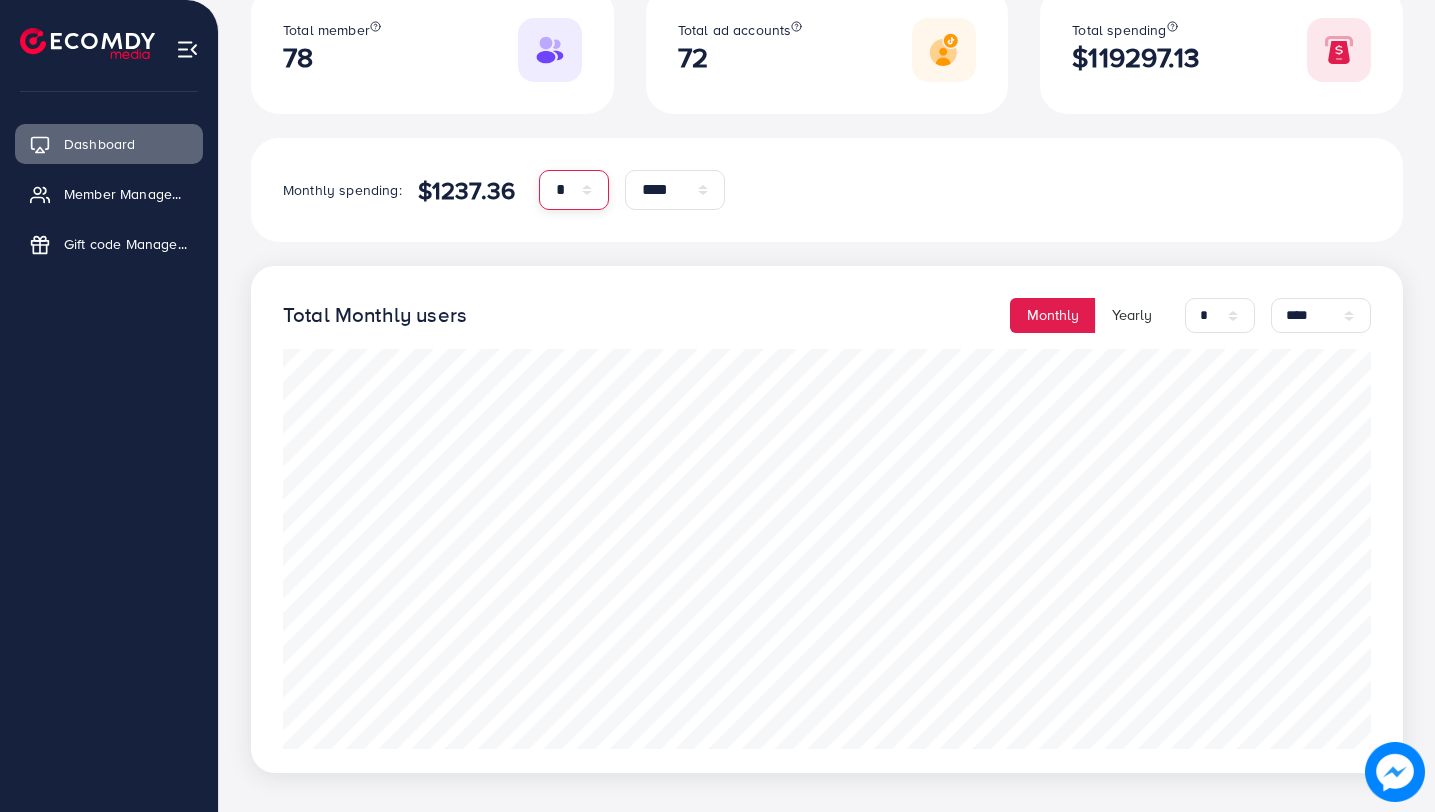 scroll, scrollTop: 275, scrollLeft: 0, axis: vertical 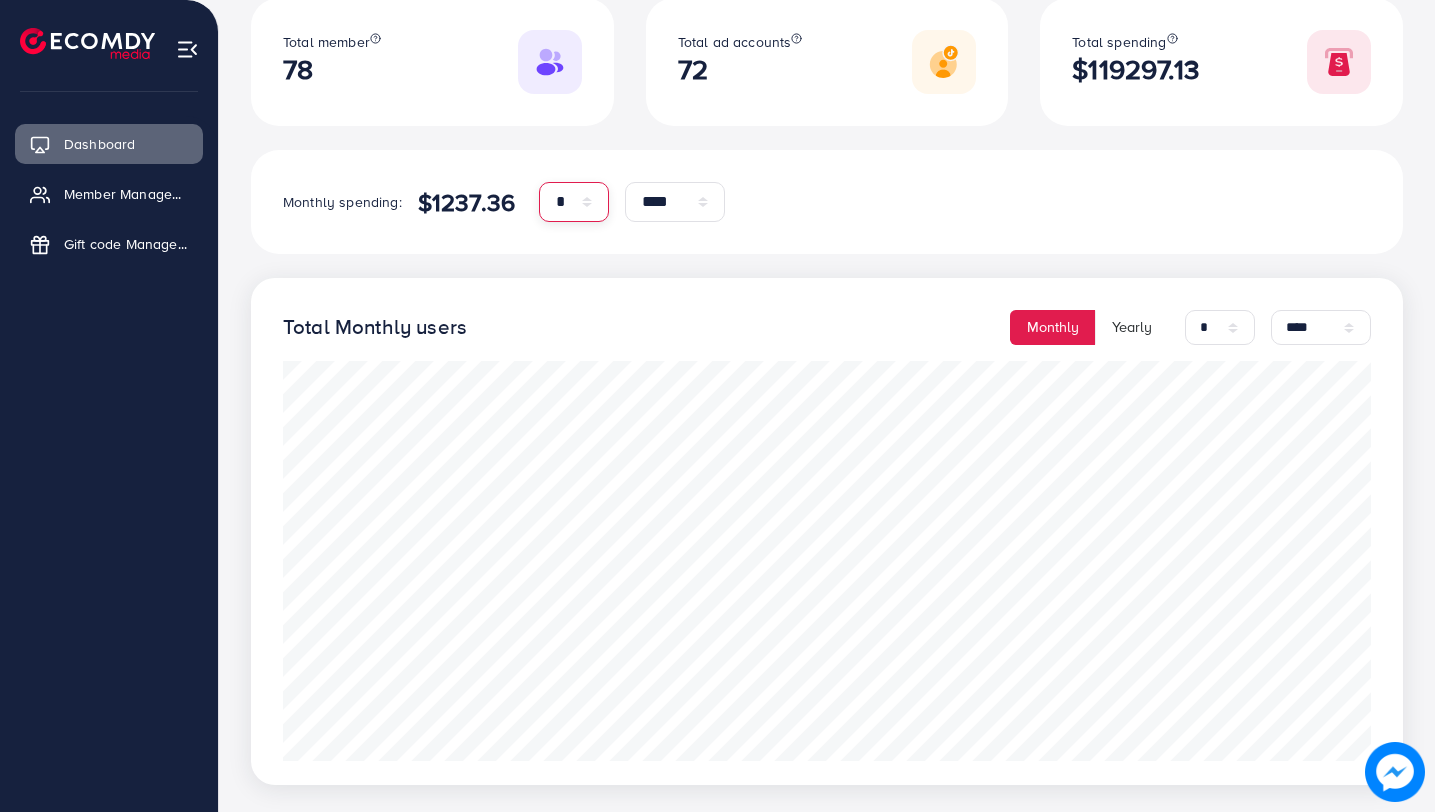 click on "* * * * * * * * * ** ** **" at bounding box center (574, 202) 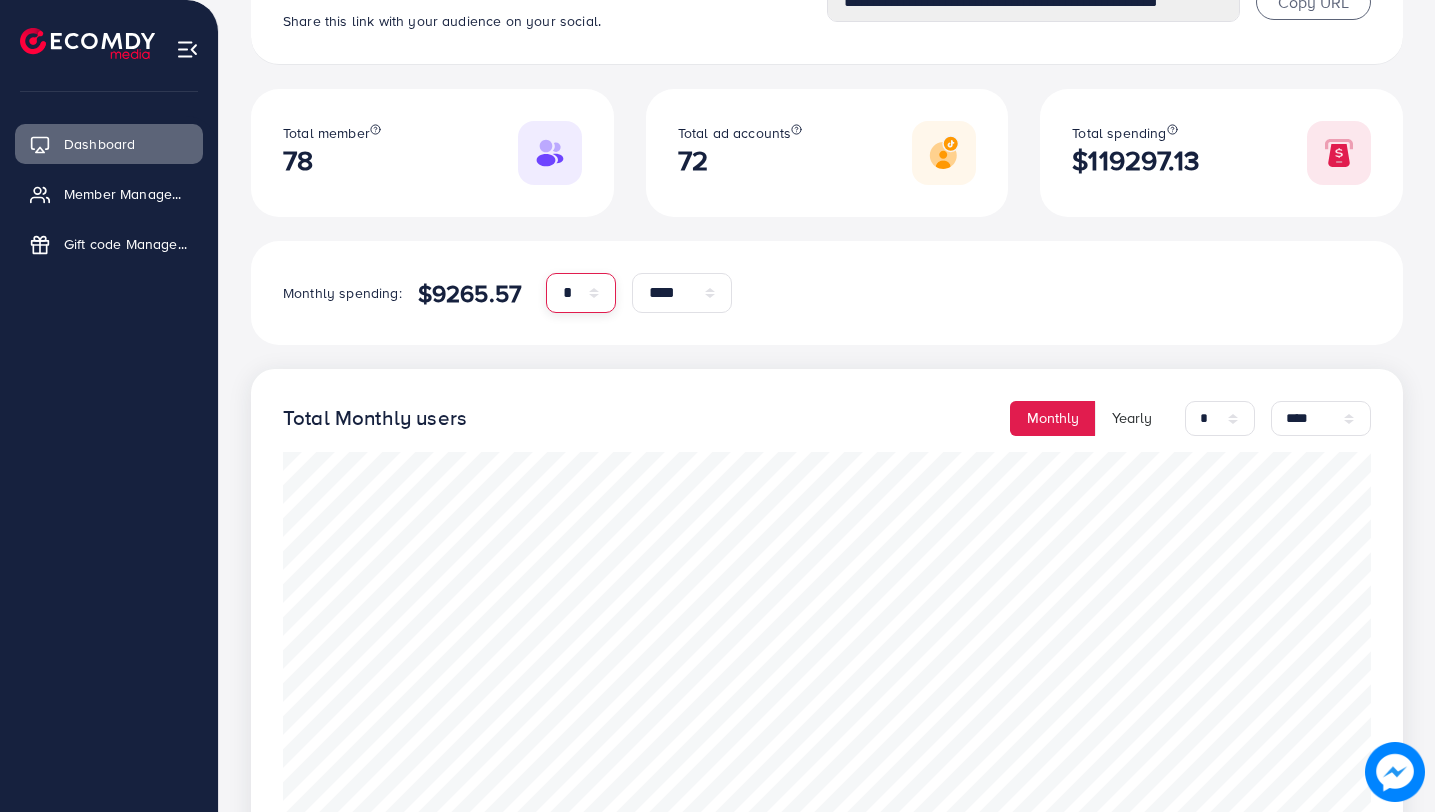 scroll, scrollTop: 166, scrollLeft: 0, axis: vertical 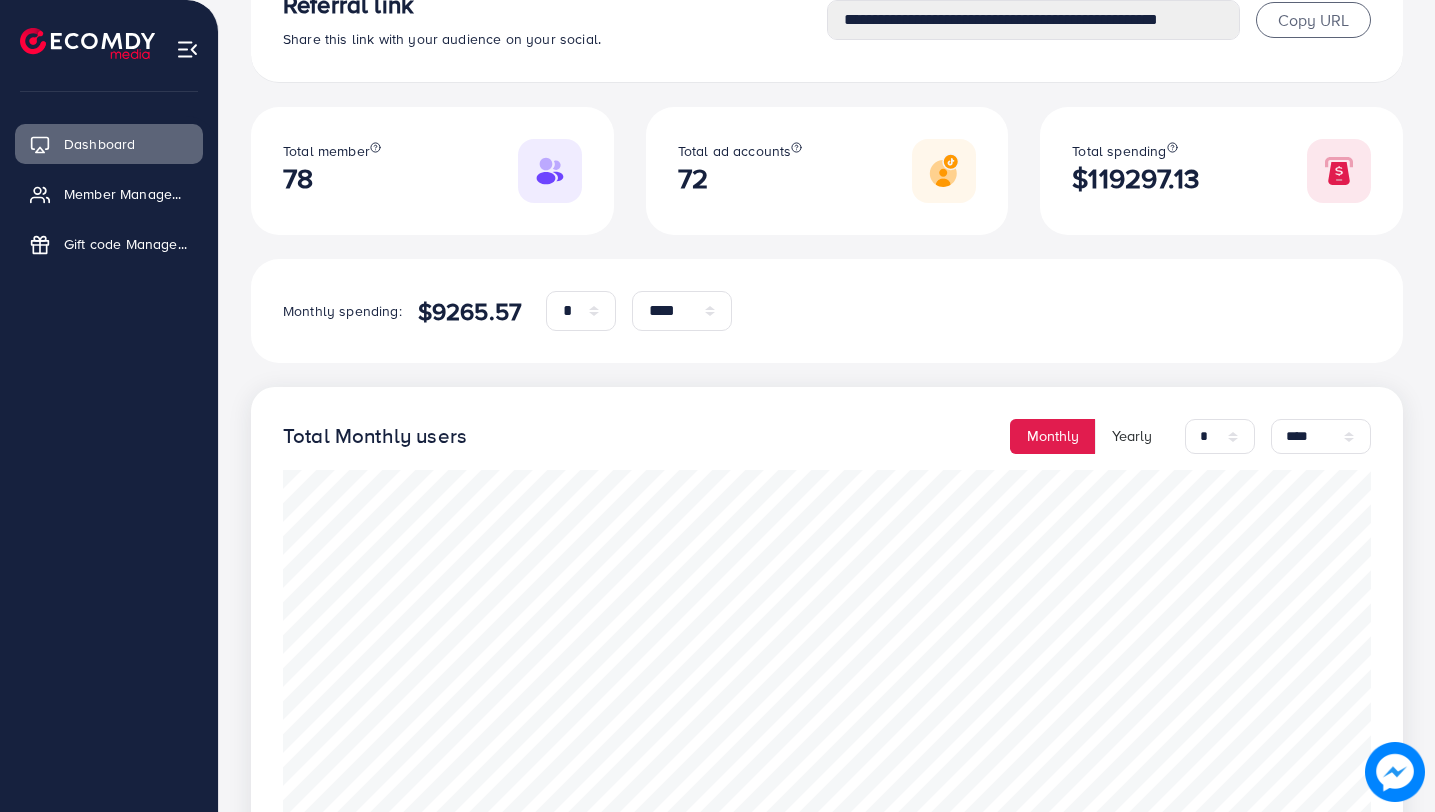 drag, startPoint x: 1064, startPoint y: 173, endPoint x: 1225, endPoint y: 173, distance: 161 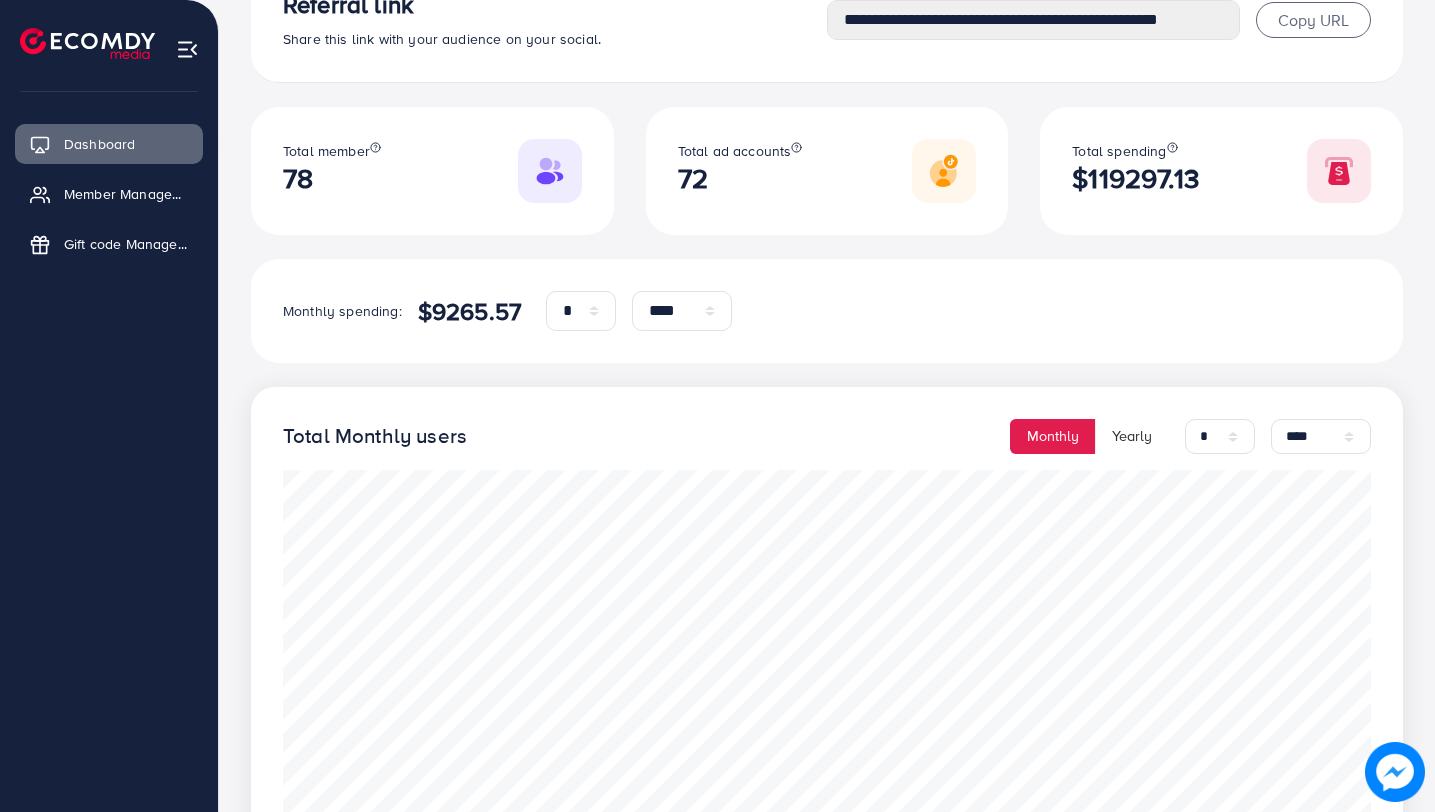click on "Total spending  $119297.13" at bounding box center [1221, 171] 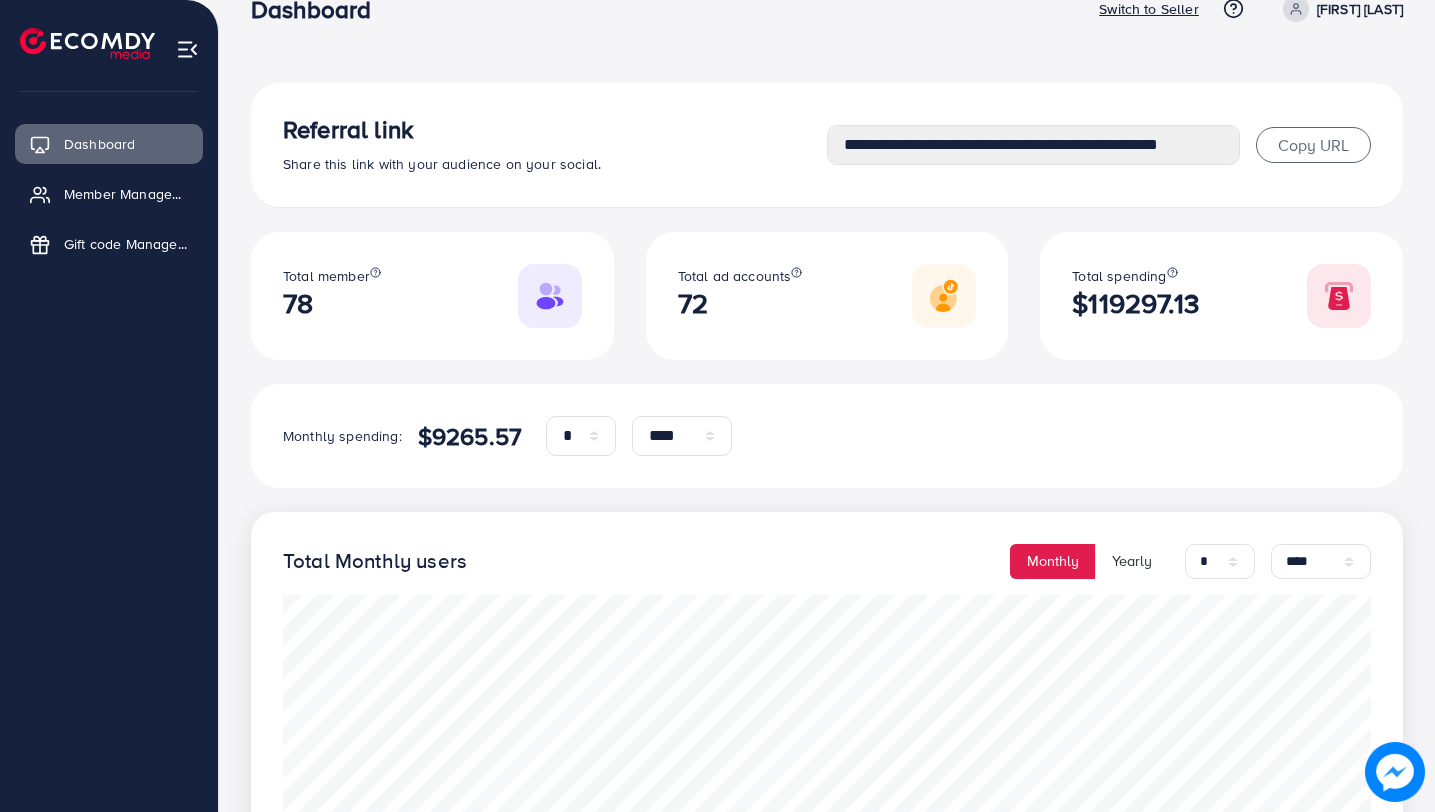 scroll, scrollTop: 42, scrollLeft: 0, axis: vertical 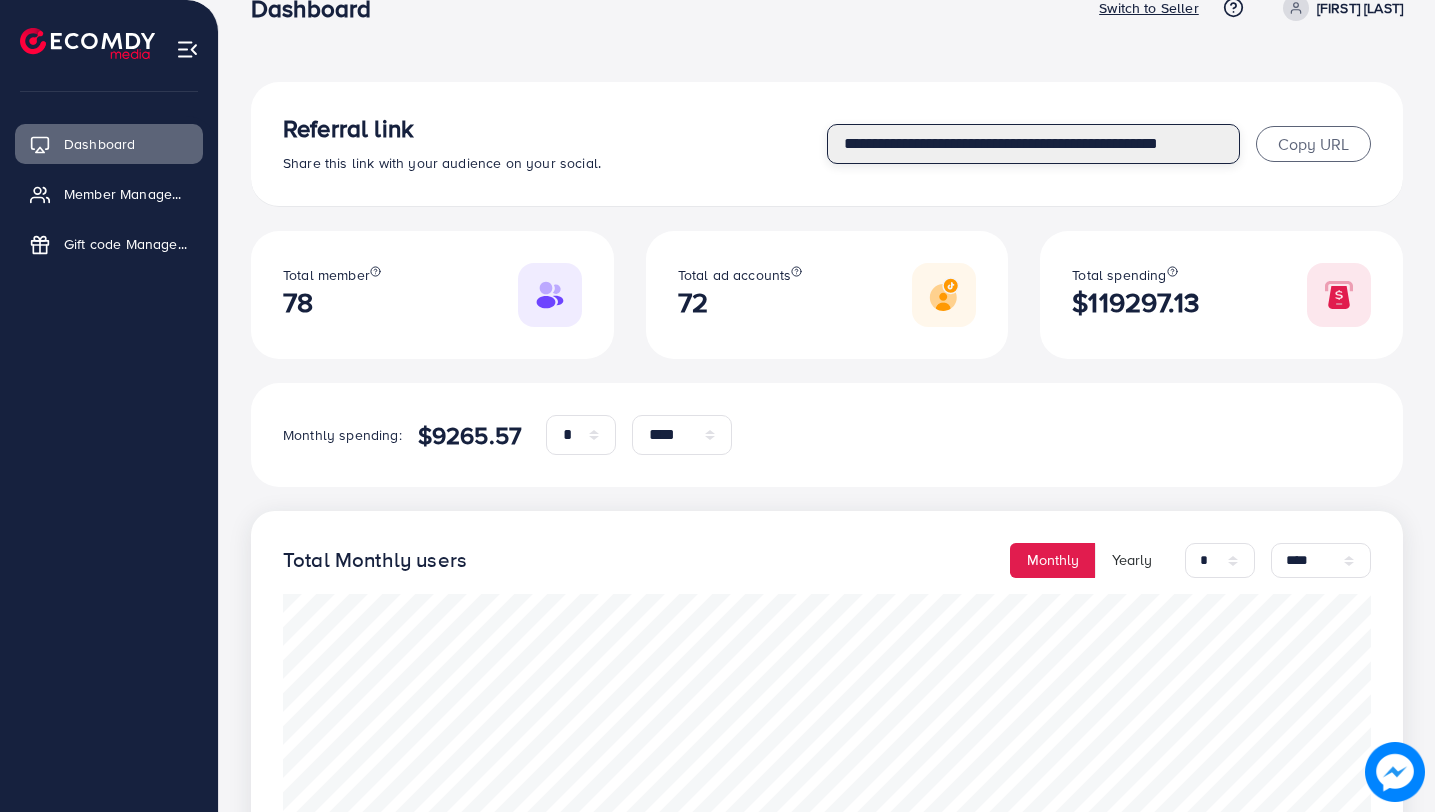 drag, startPoint x: 887, startPoint y: 145, endPoint x: 1259, endPoint y: 157, distance: 372.1935 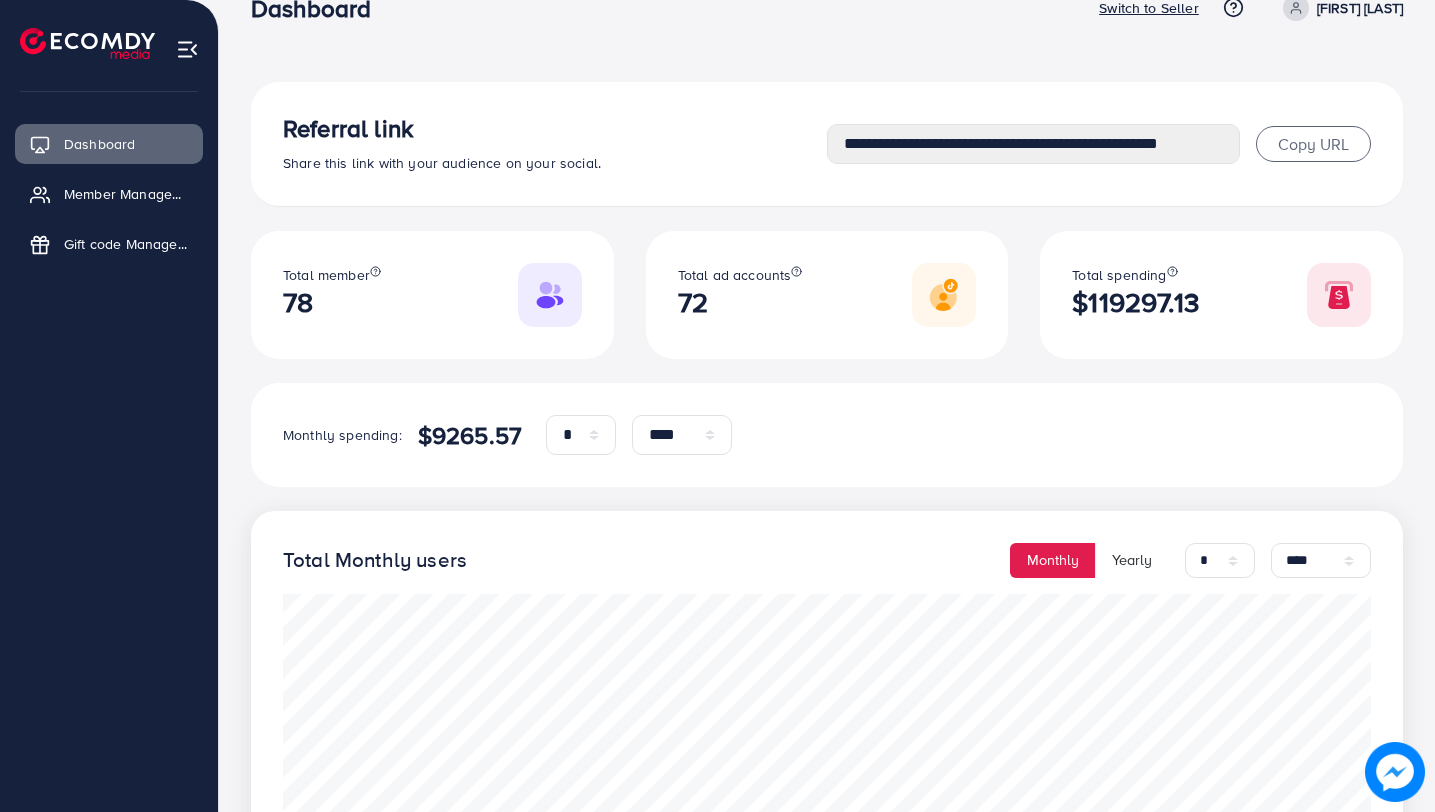 click on "**********" at bounding box center [827, 144] 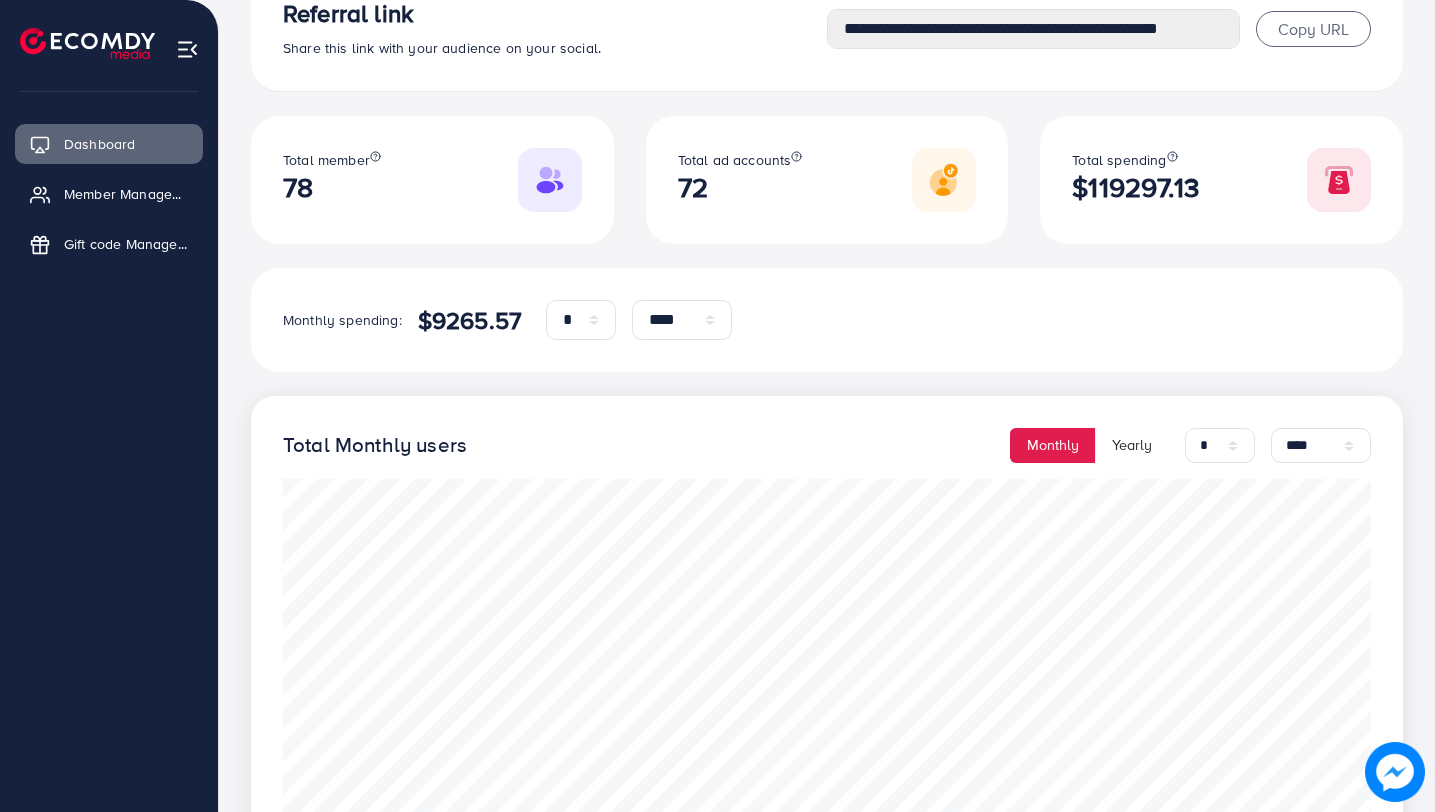scroll, scrollTop: 170, scrollLeft: 0, axis: vertical 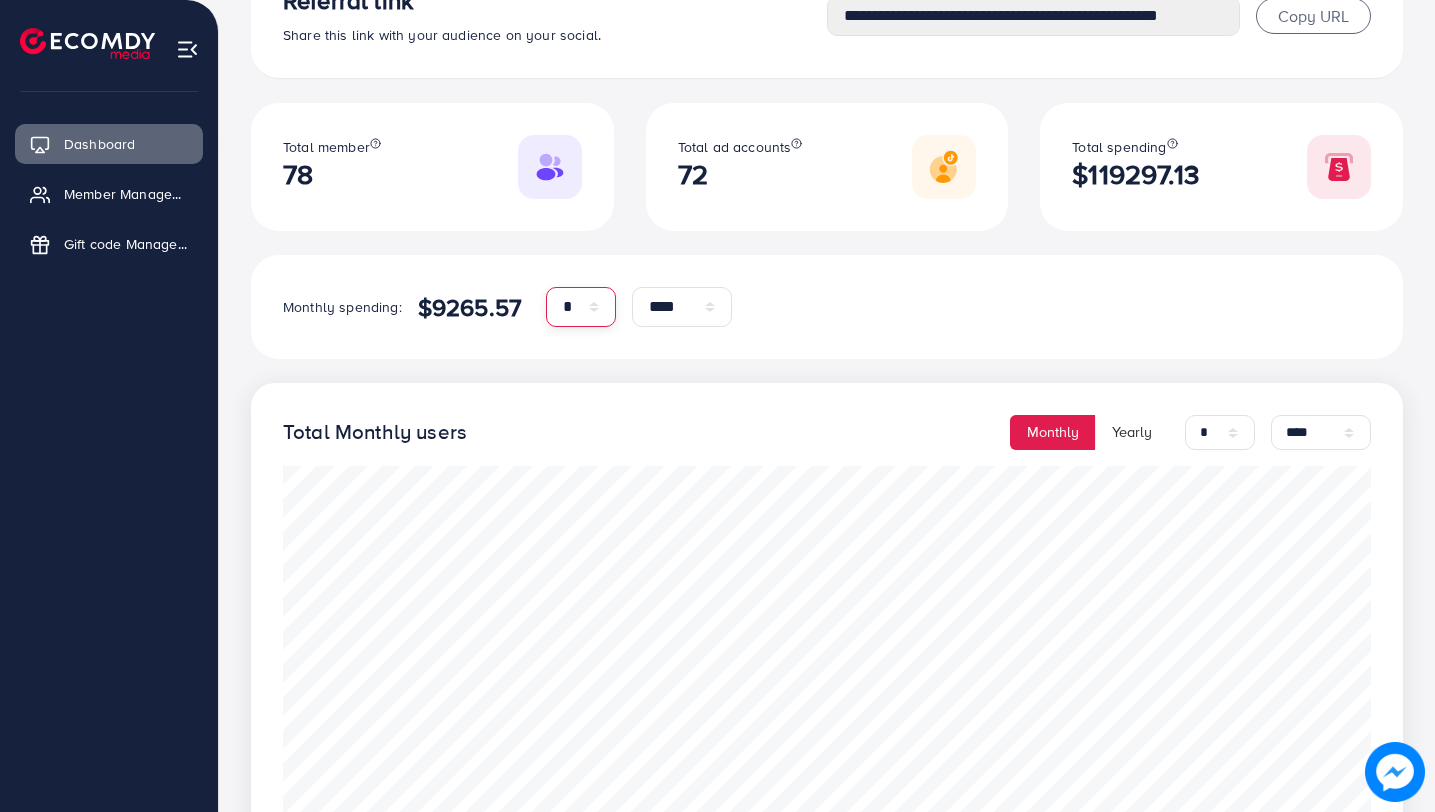 click on "* * * * * * * * * ** ** **" at bounding box center [581, 307] 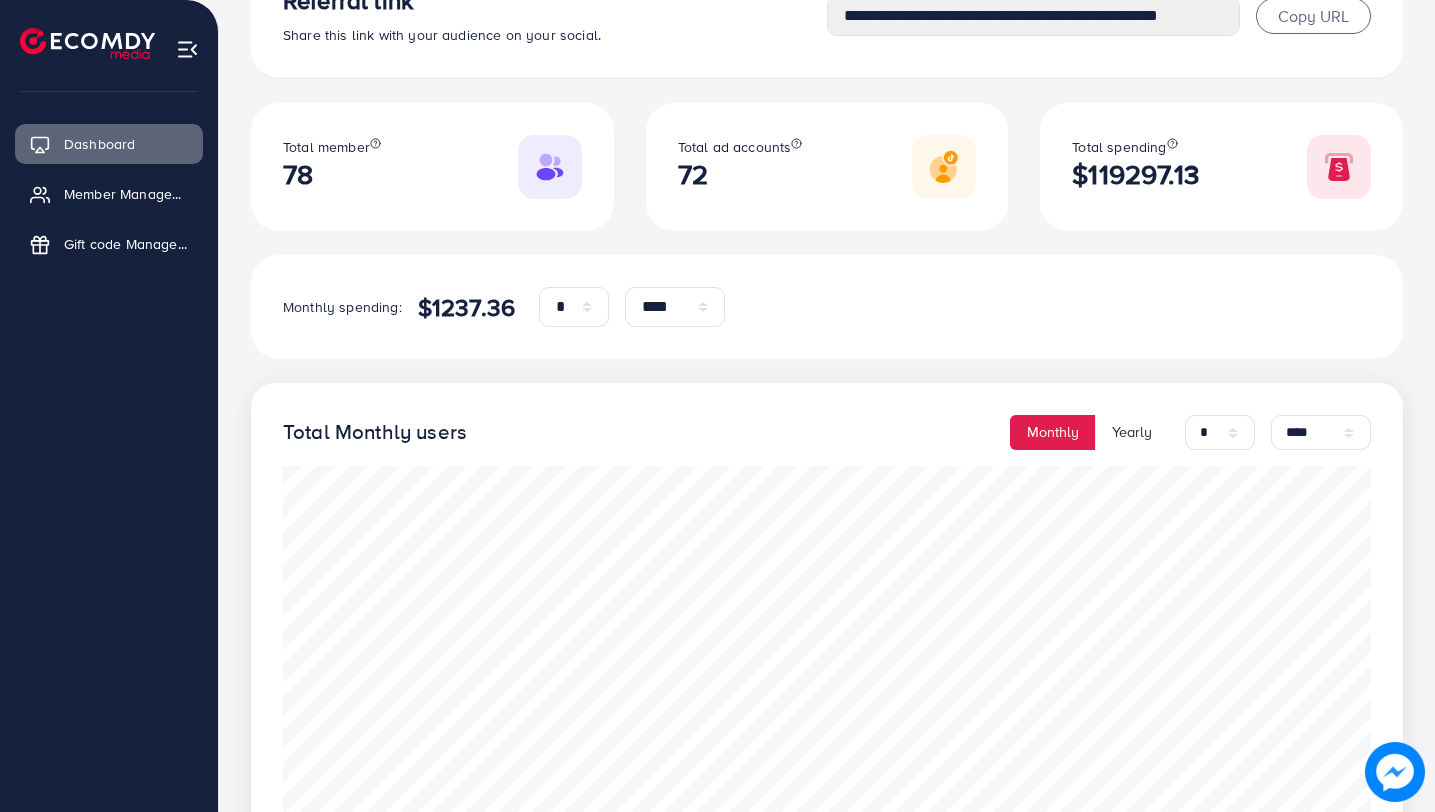 drag, startPoint x: 416, startPoint y: 307, endPoint x: 517, endPoint y: 307, distance: 101 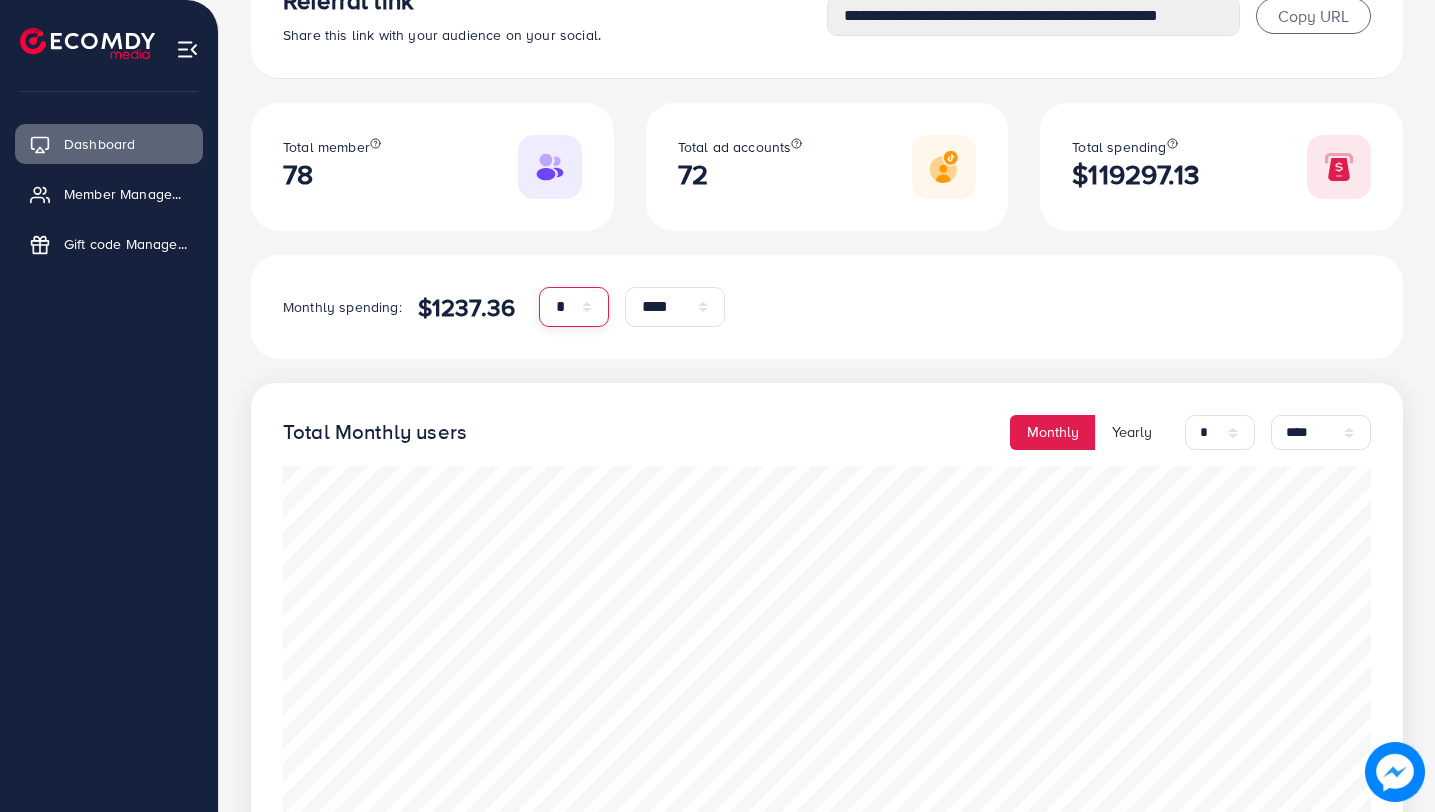 click on "* * * * * * * * * ** ** **" at bounding box center [574, 307] 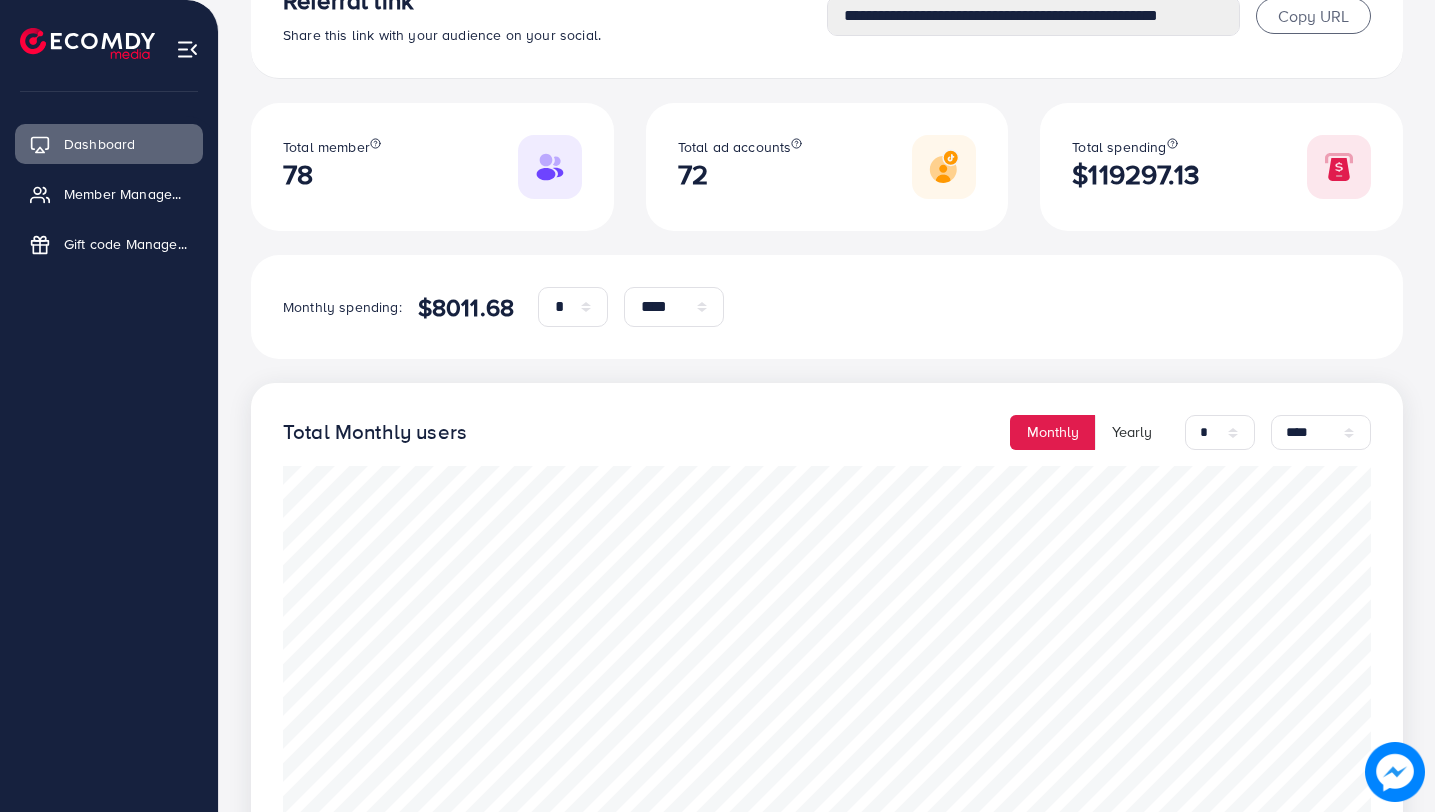drag, startPoint x: 416, startPoint y: 305, endPoint x: 514, endPoint y: 305, distance: 98 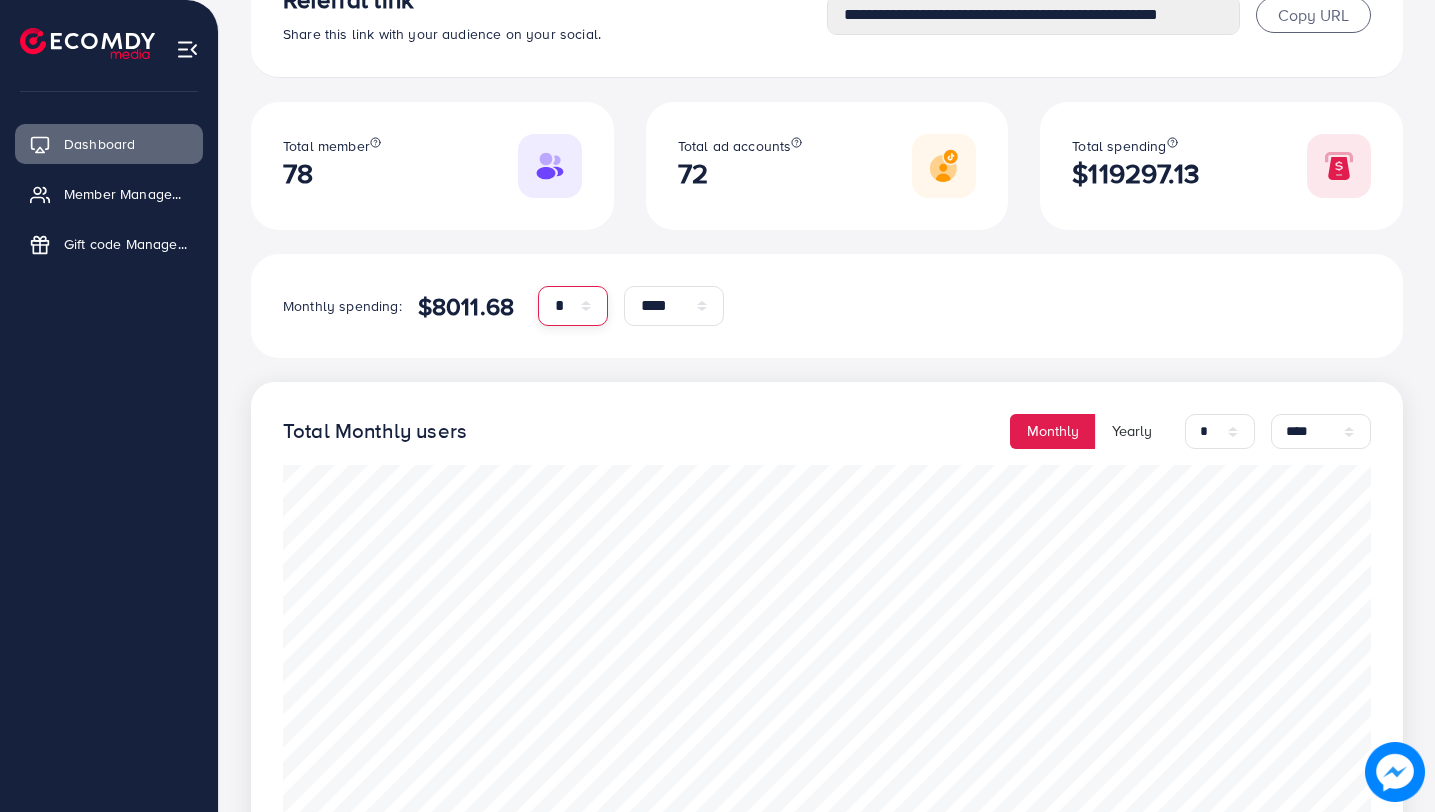 click on "* * * * * * * * * ** ** **" at bounding box center (573, 306) 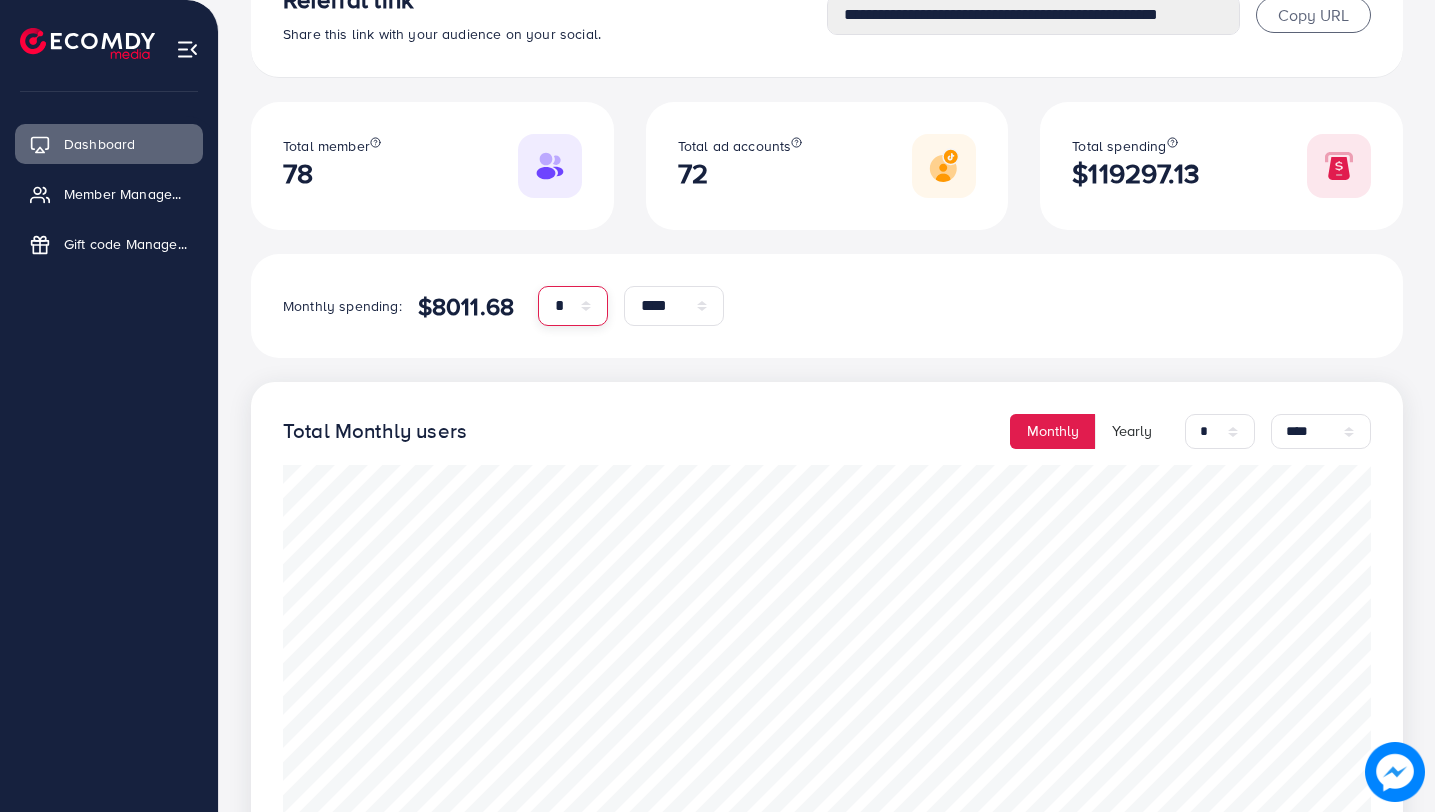 select on "*" 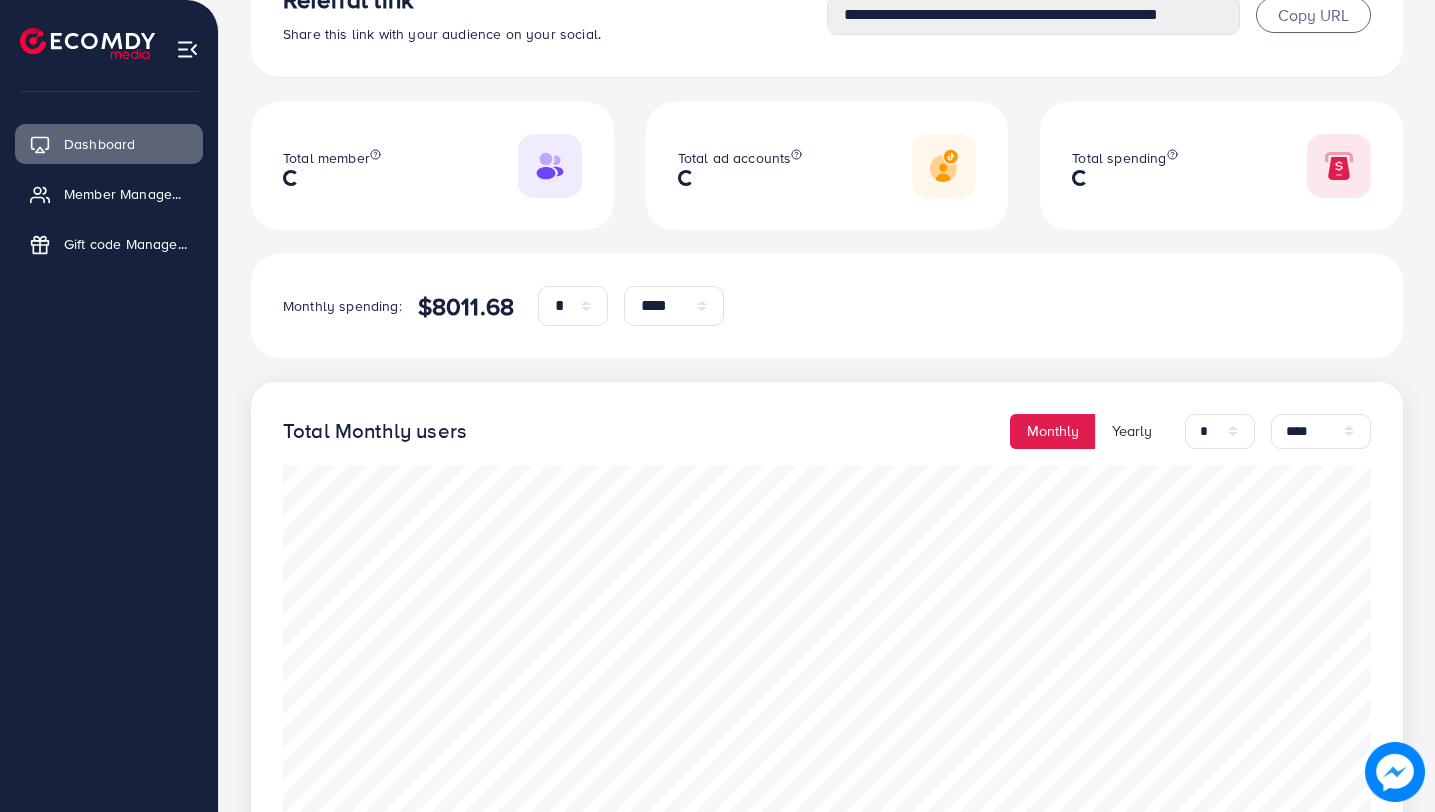 click on "**********" at bounding box center (827, 421) 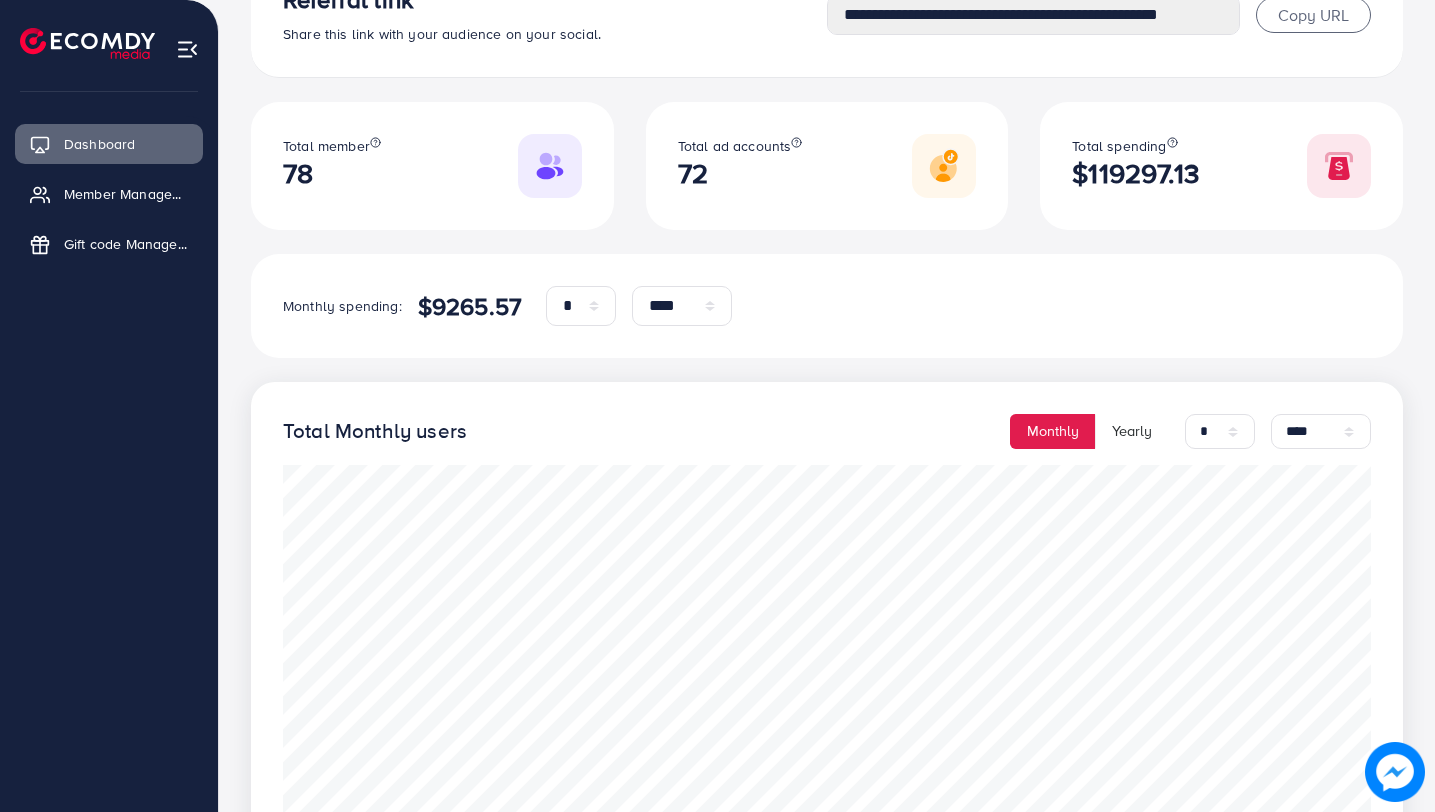 drag, startPoint x: 413, startPoint y: 298, endPoint x: 520, endPoint y: 299, distance: 107.00467 